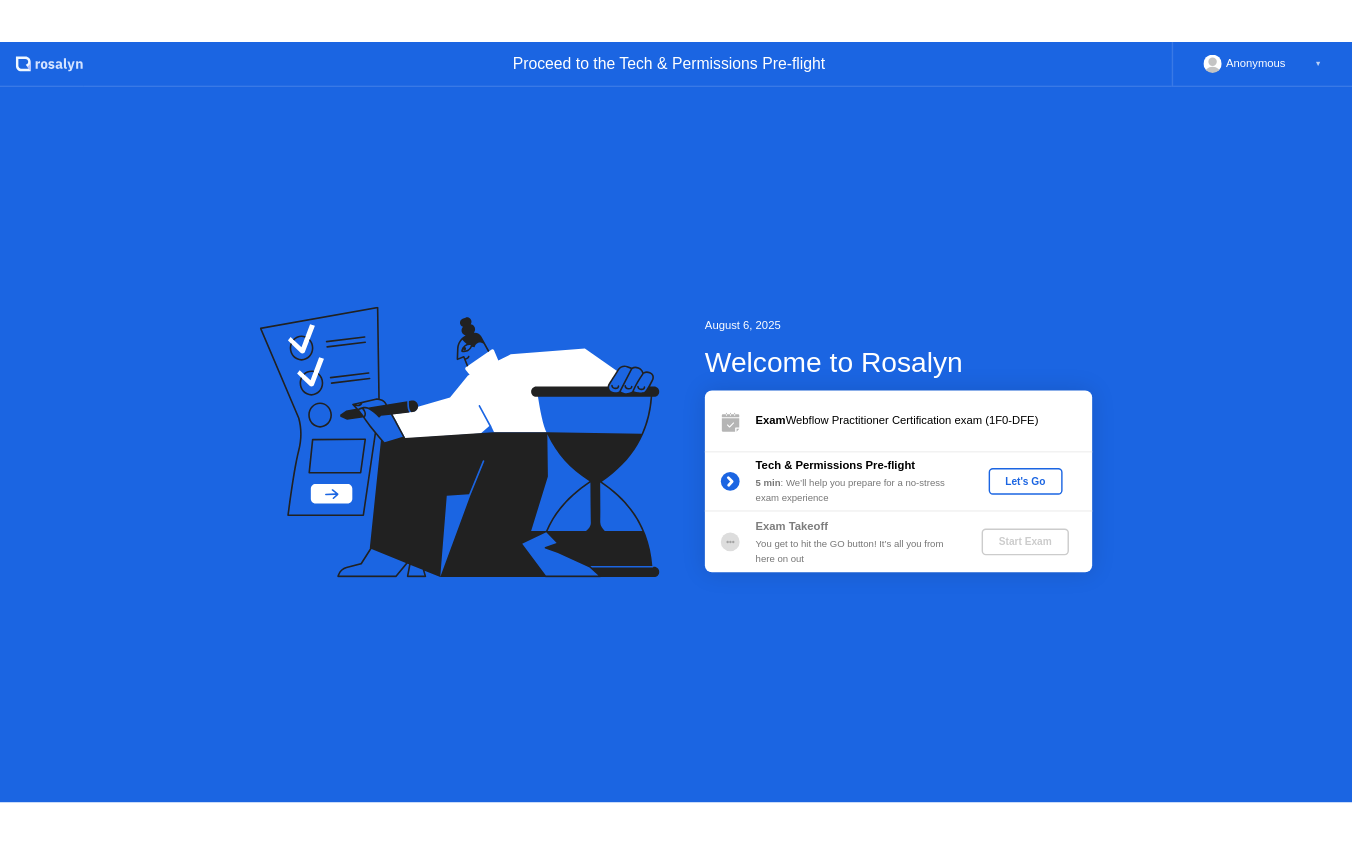 scroll, scrollTop: 0, scrollLeft: 0, axis: both 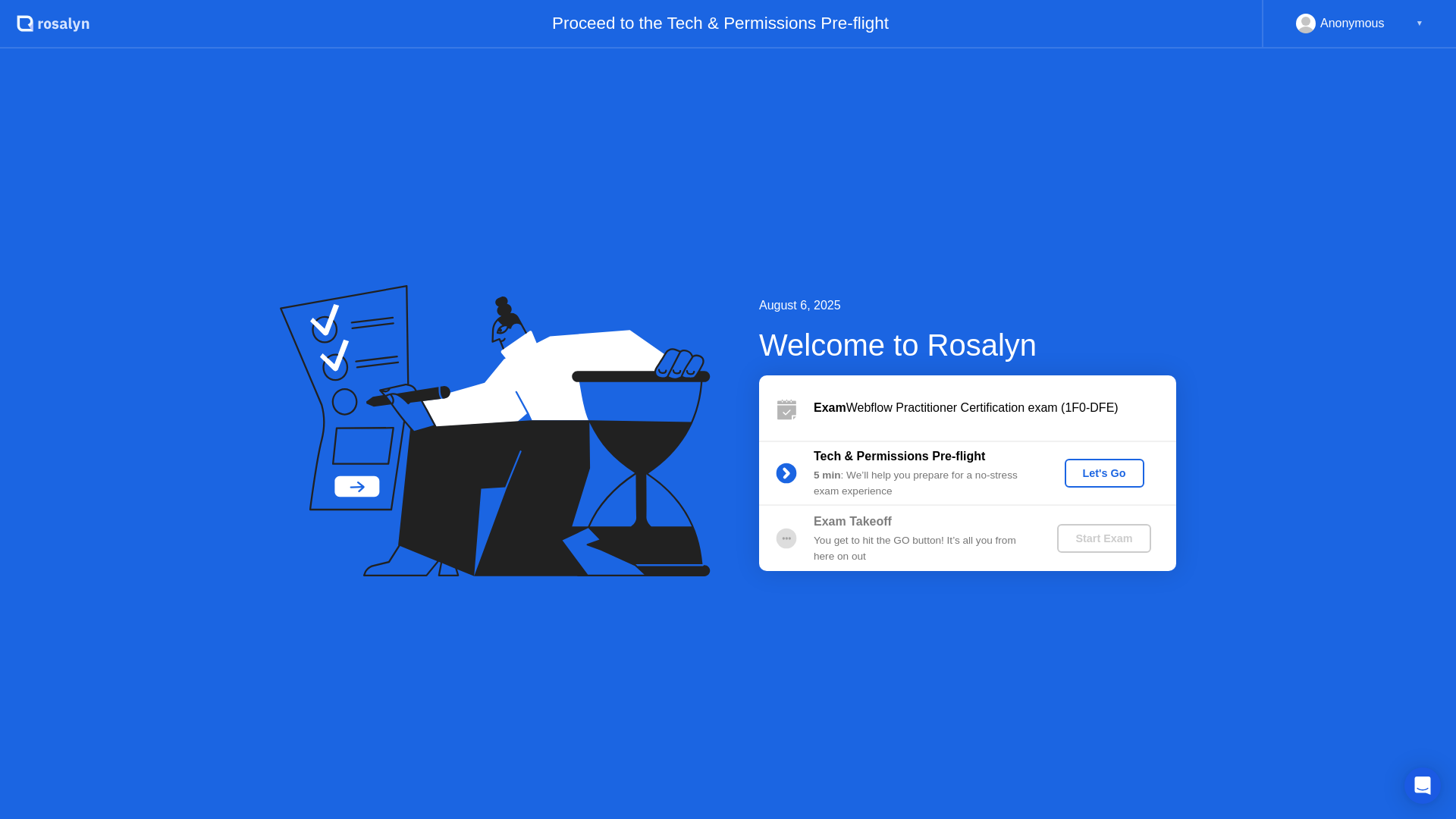 click on "You get to hit the GO button! It’s all you from here on out" 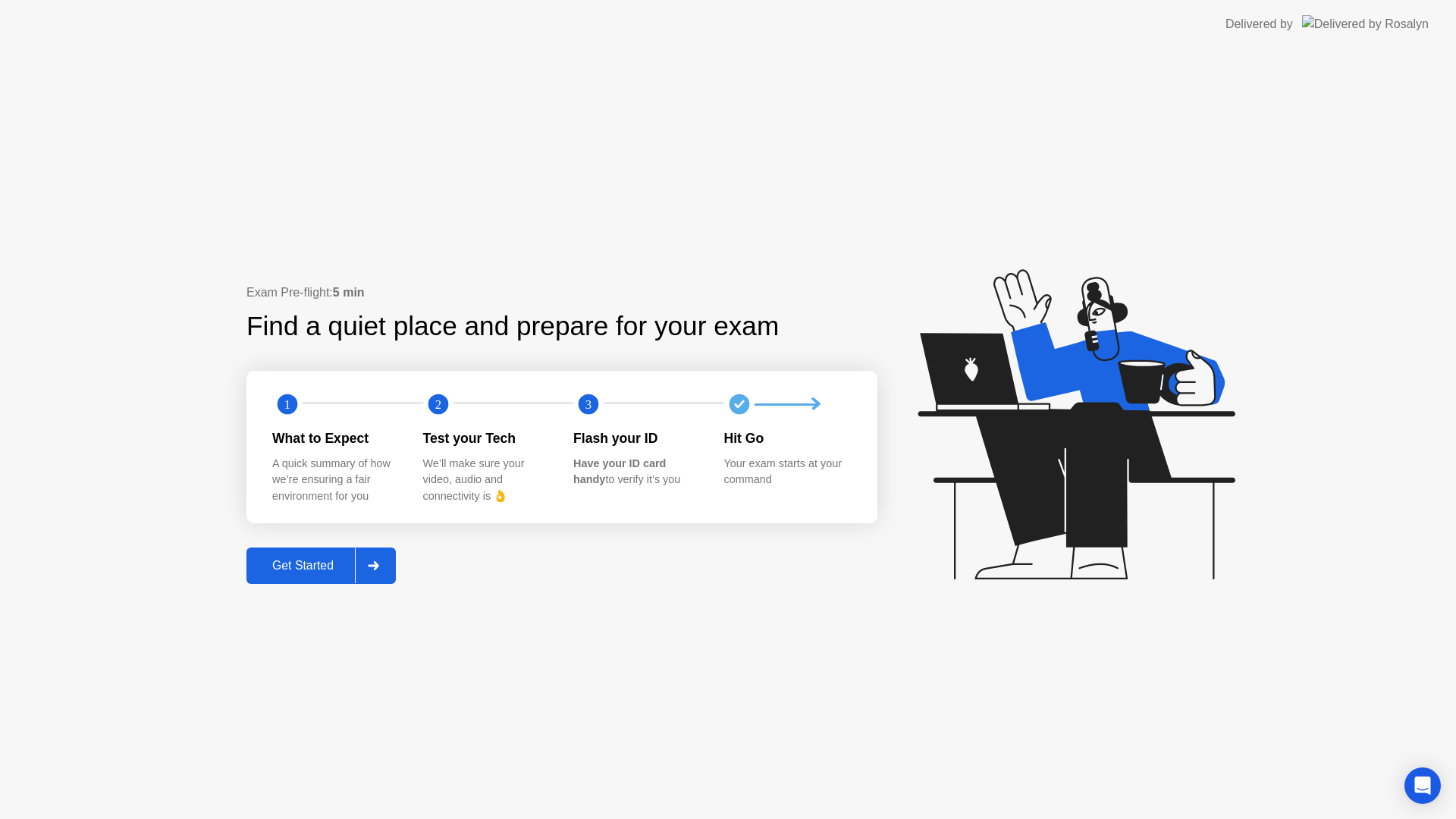 click on "Get Started" 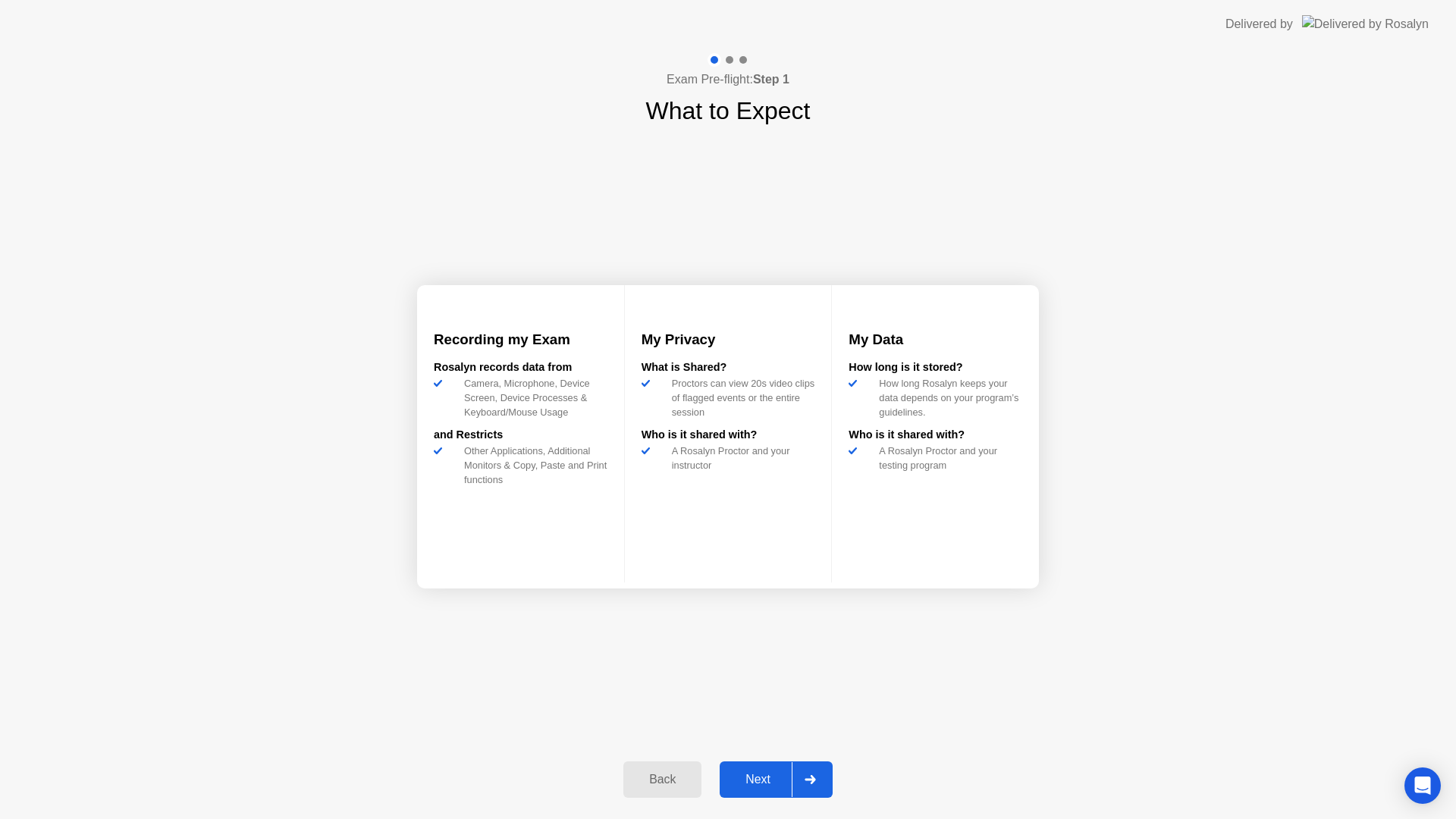 click on "Next" 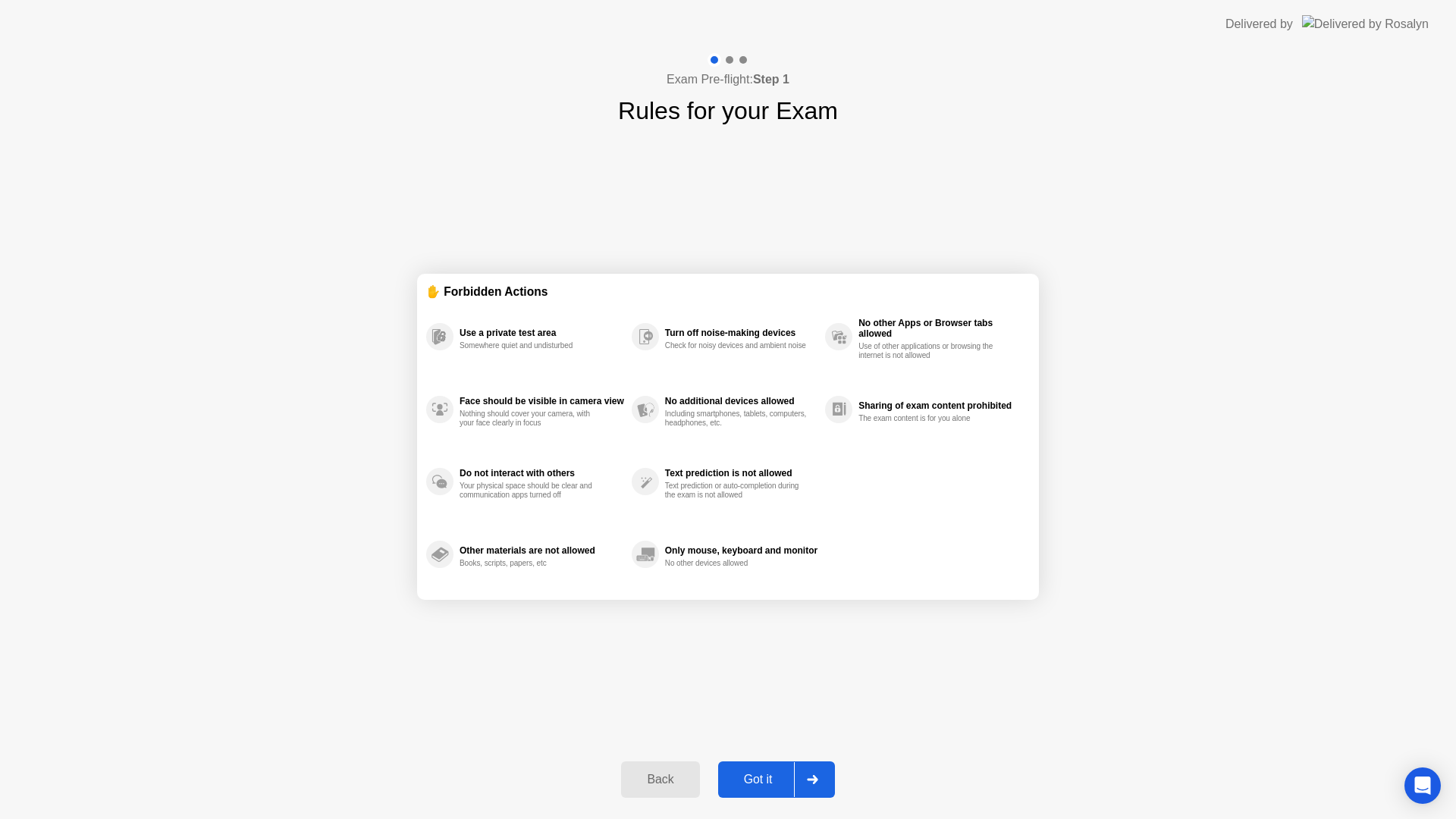 click on "Got it" 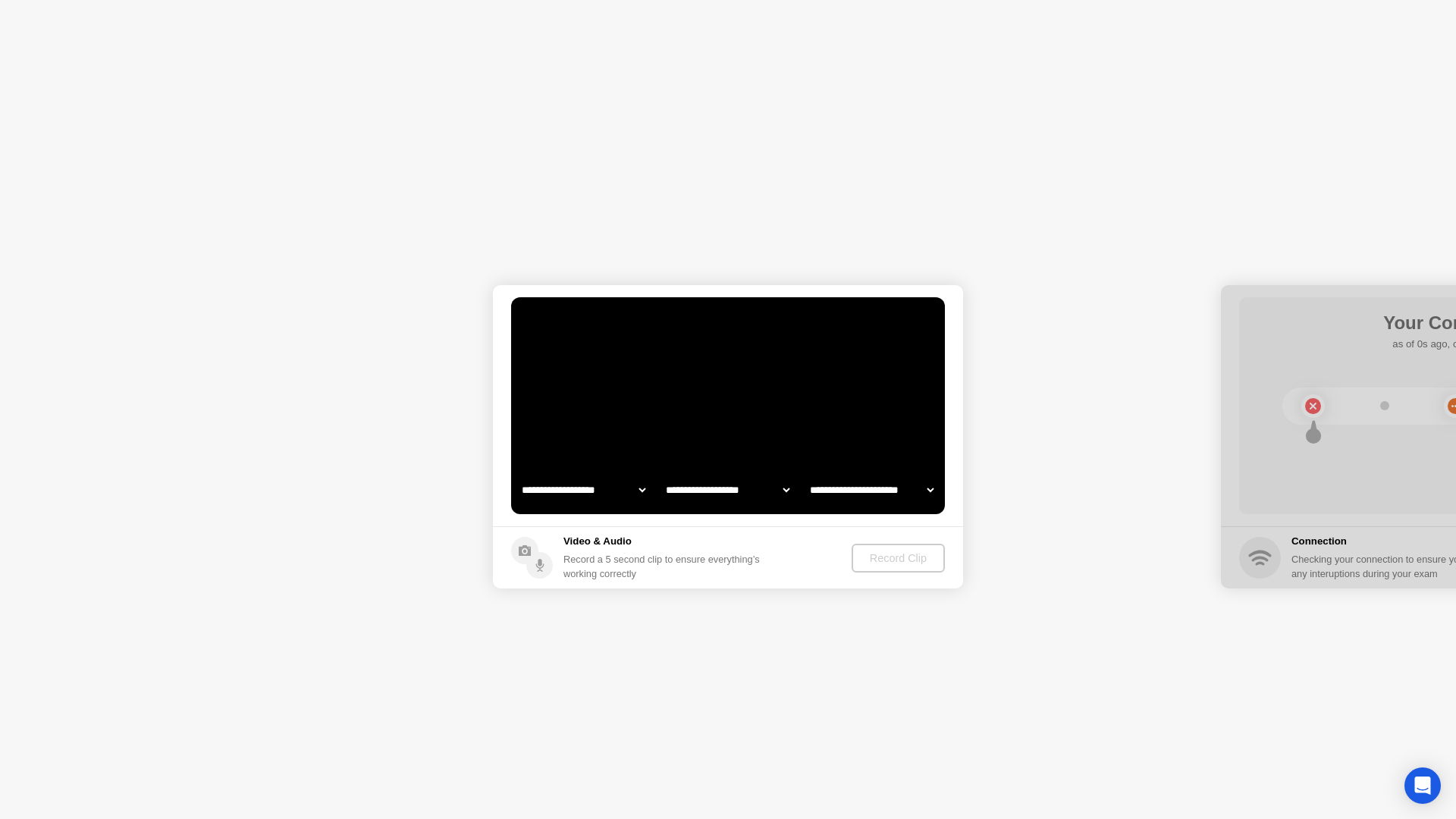 select on "**********" 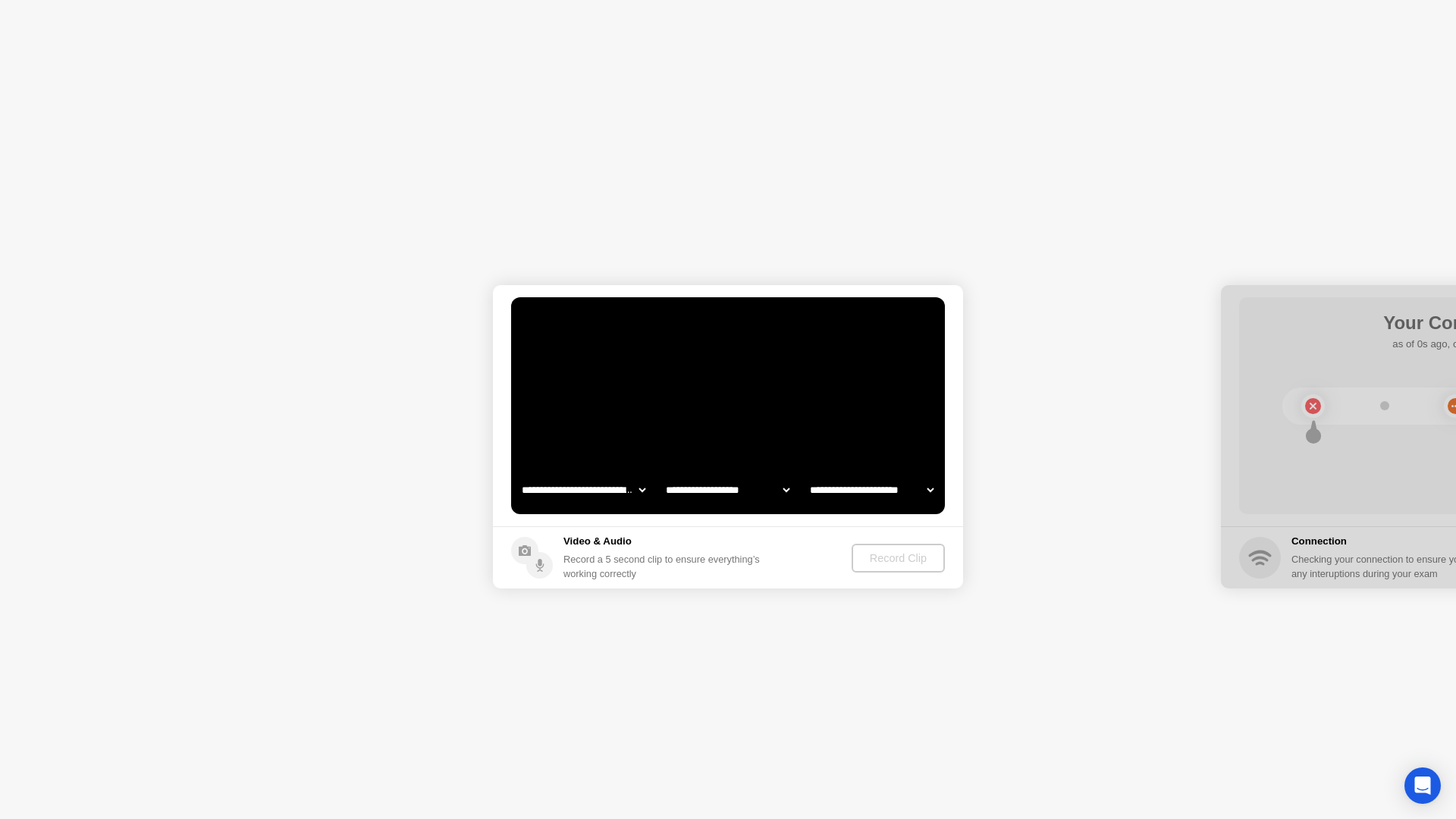 select on "*******" 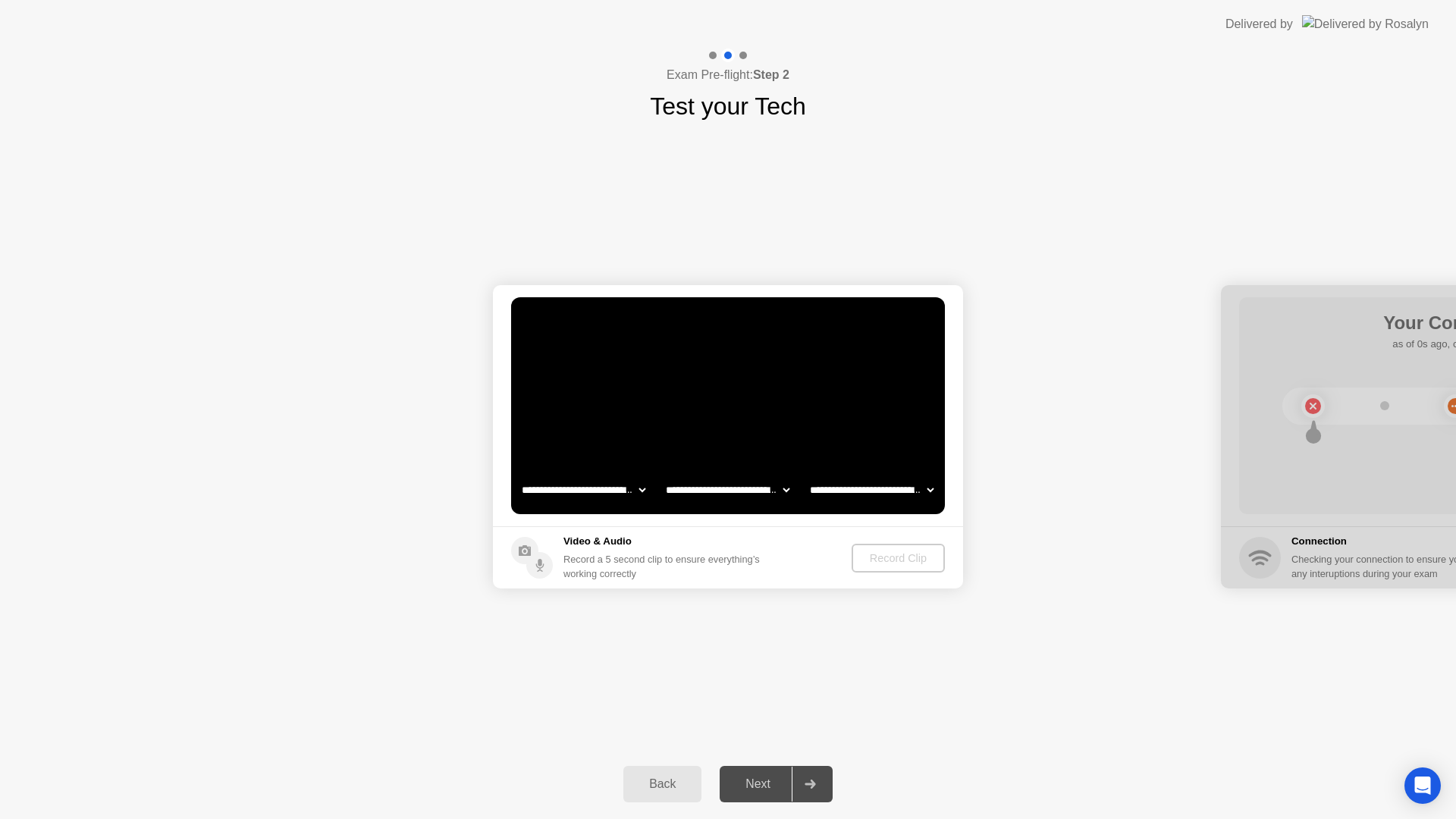 click 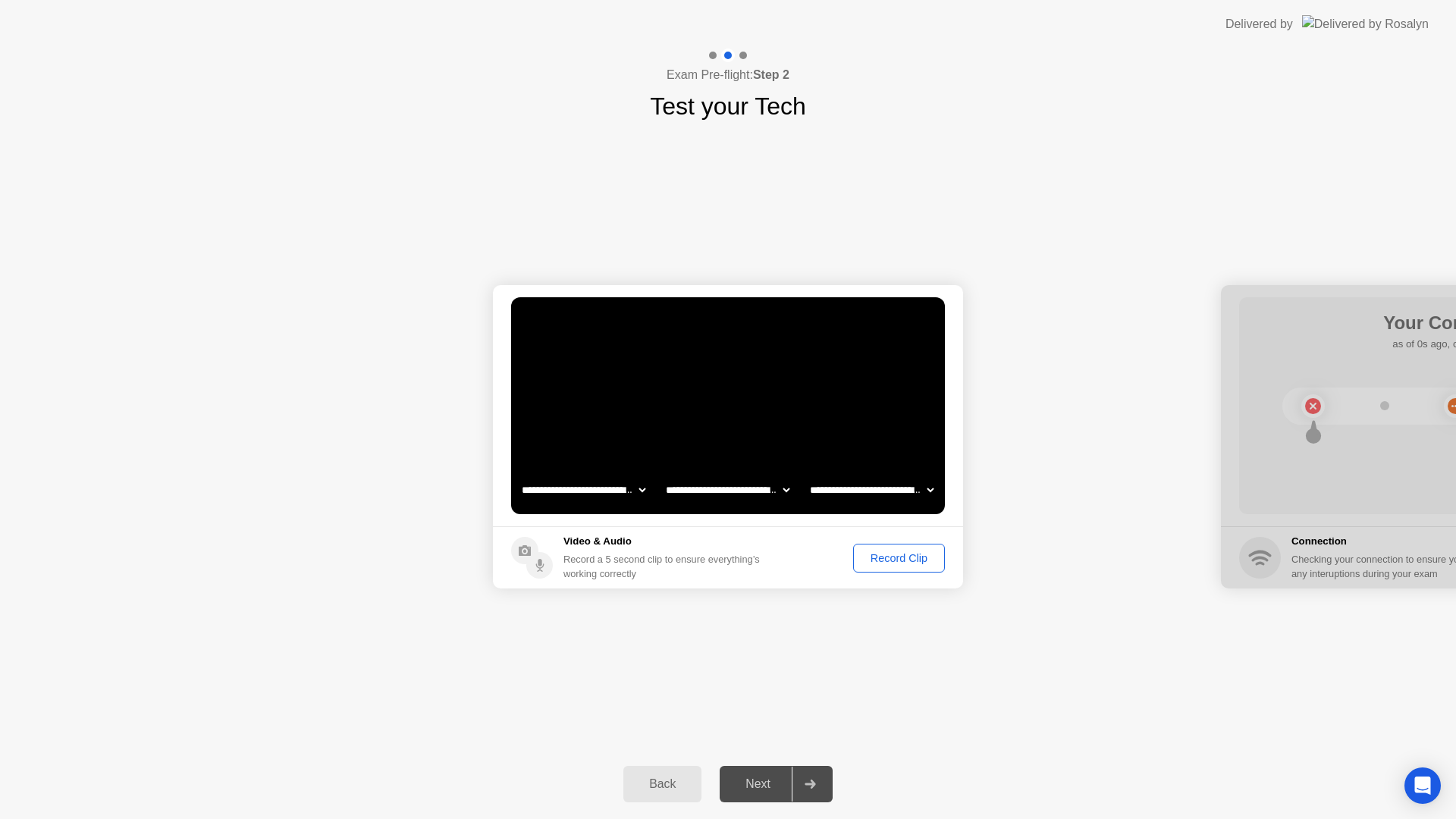 click on "Next" 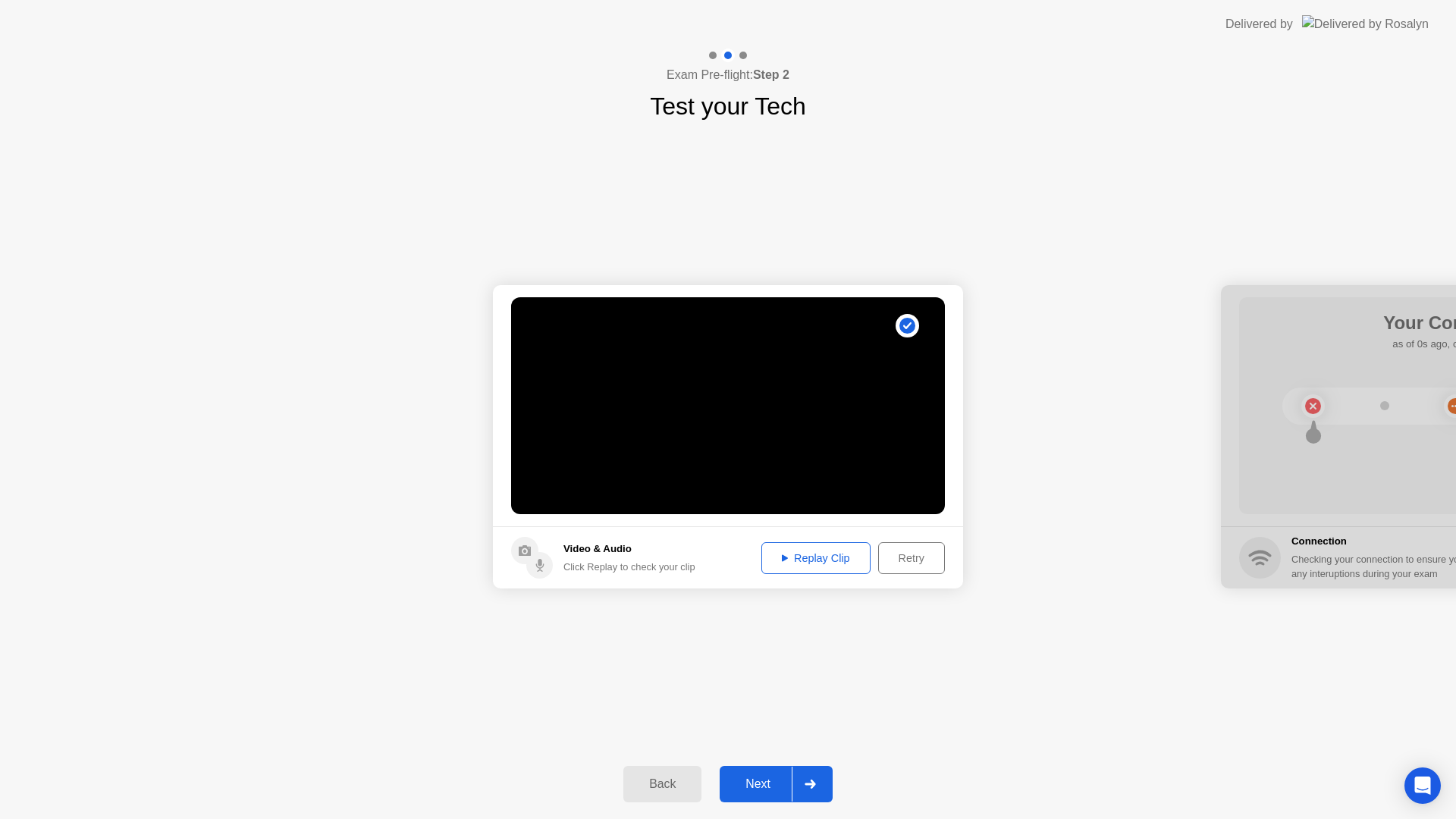 click on "Replay Clip" 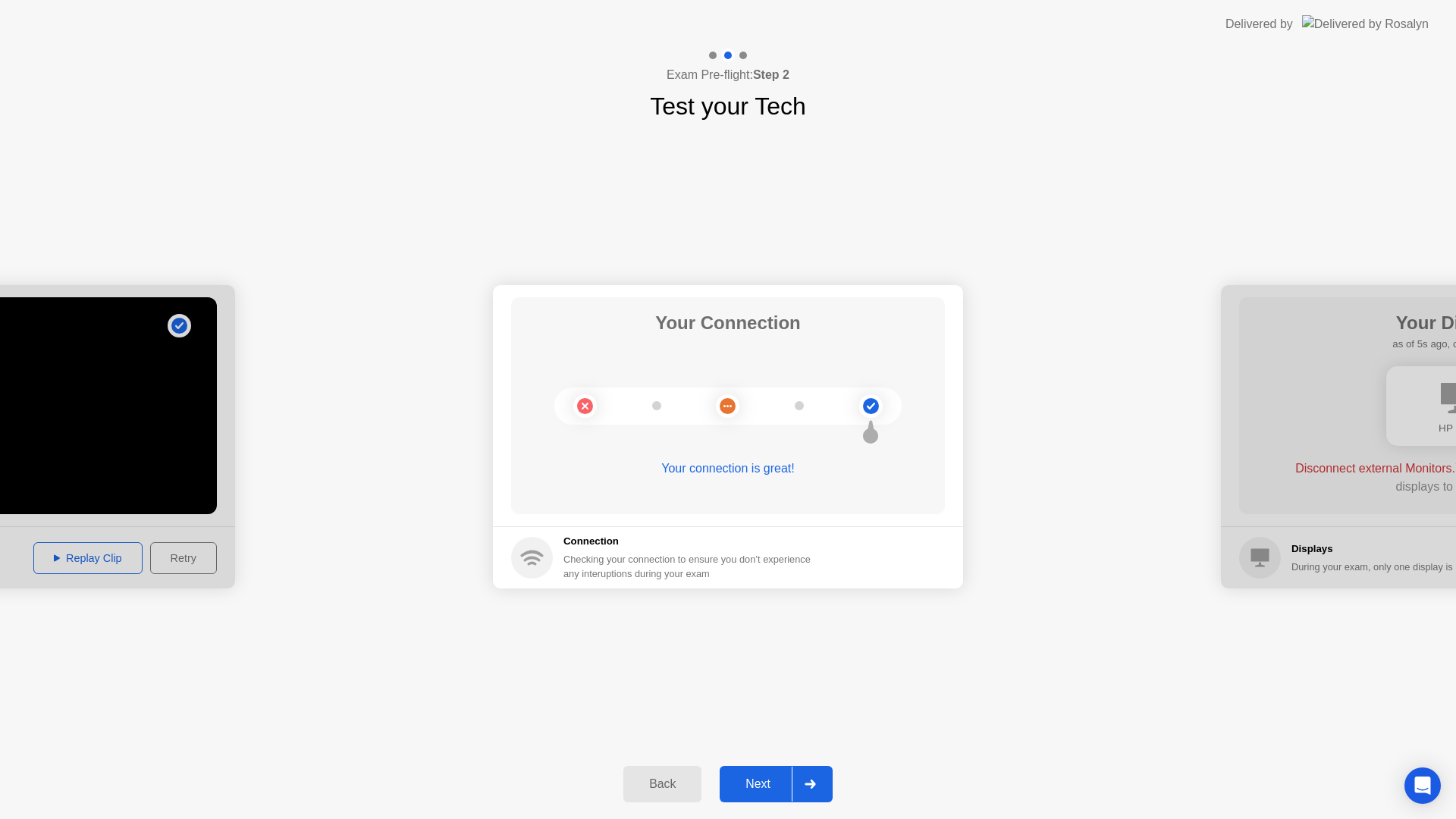 click on "Back Next" 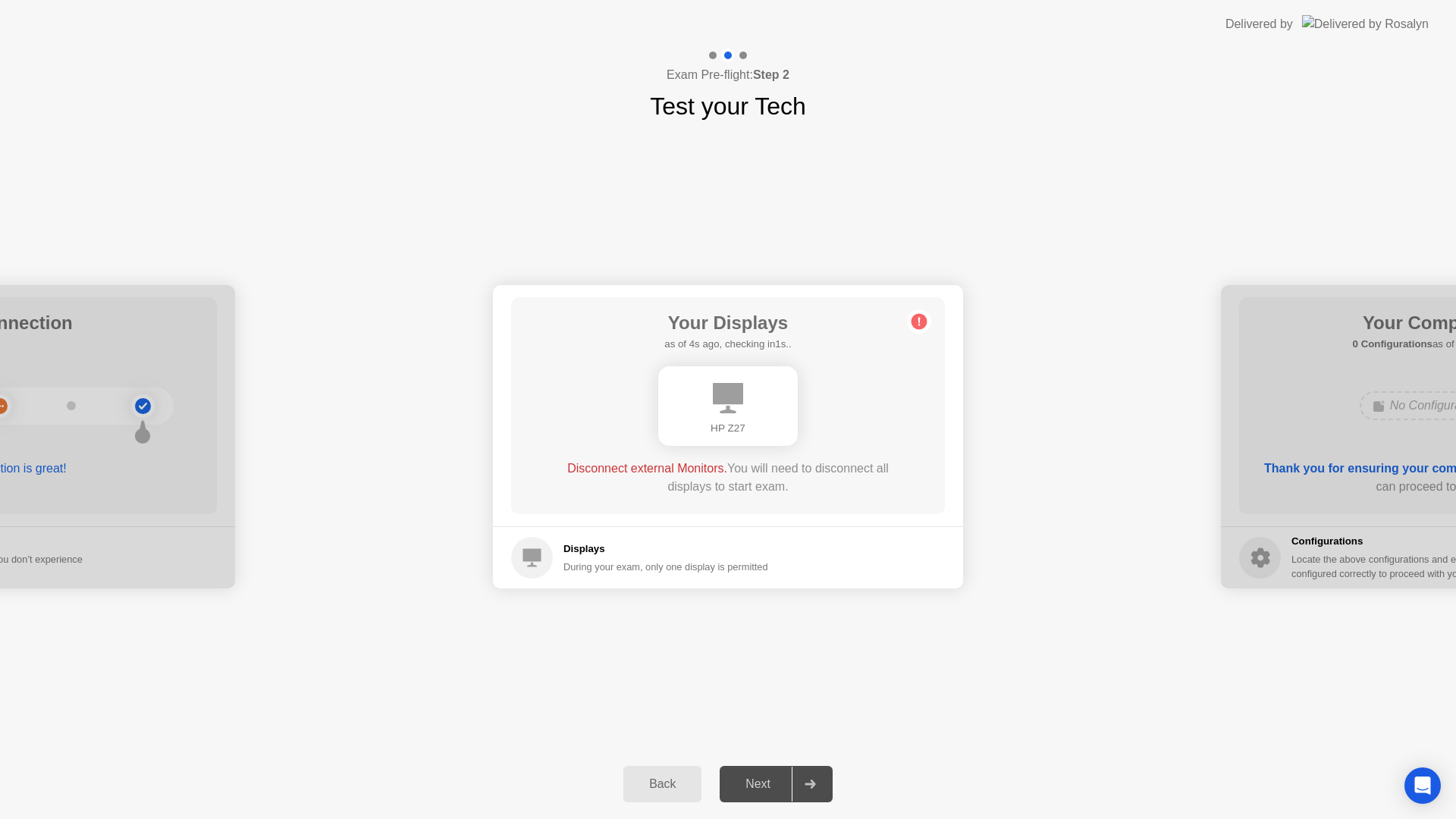 click on "Next" 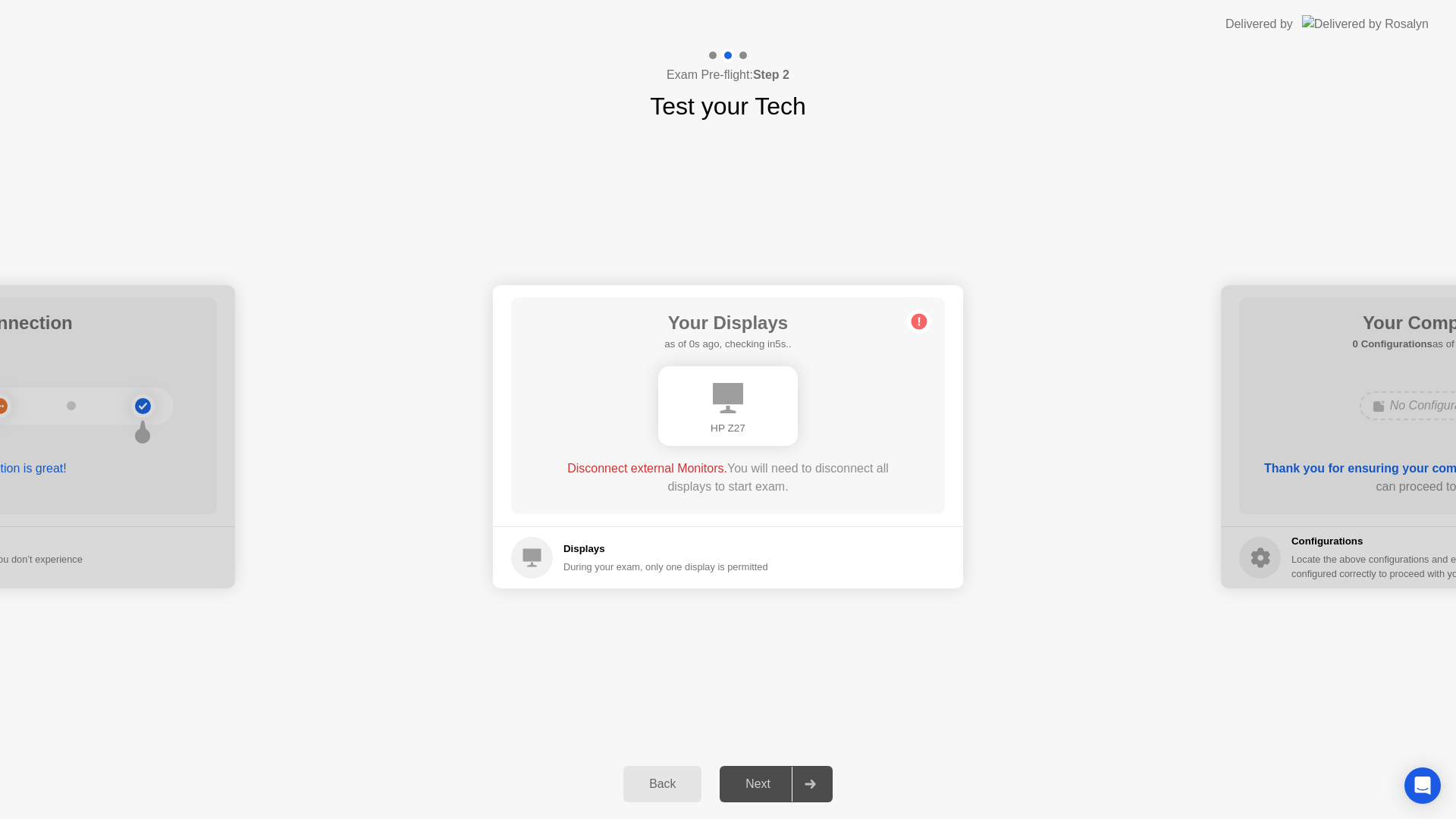 click on "HP Z27" 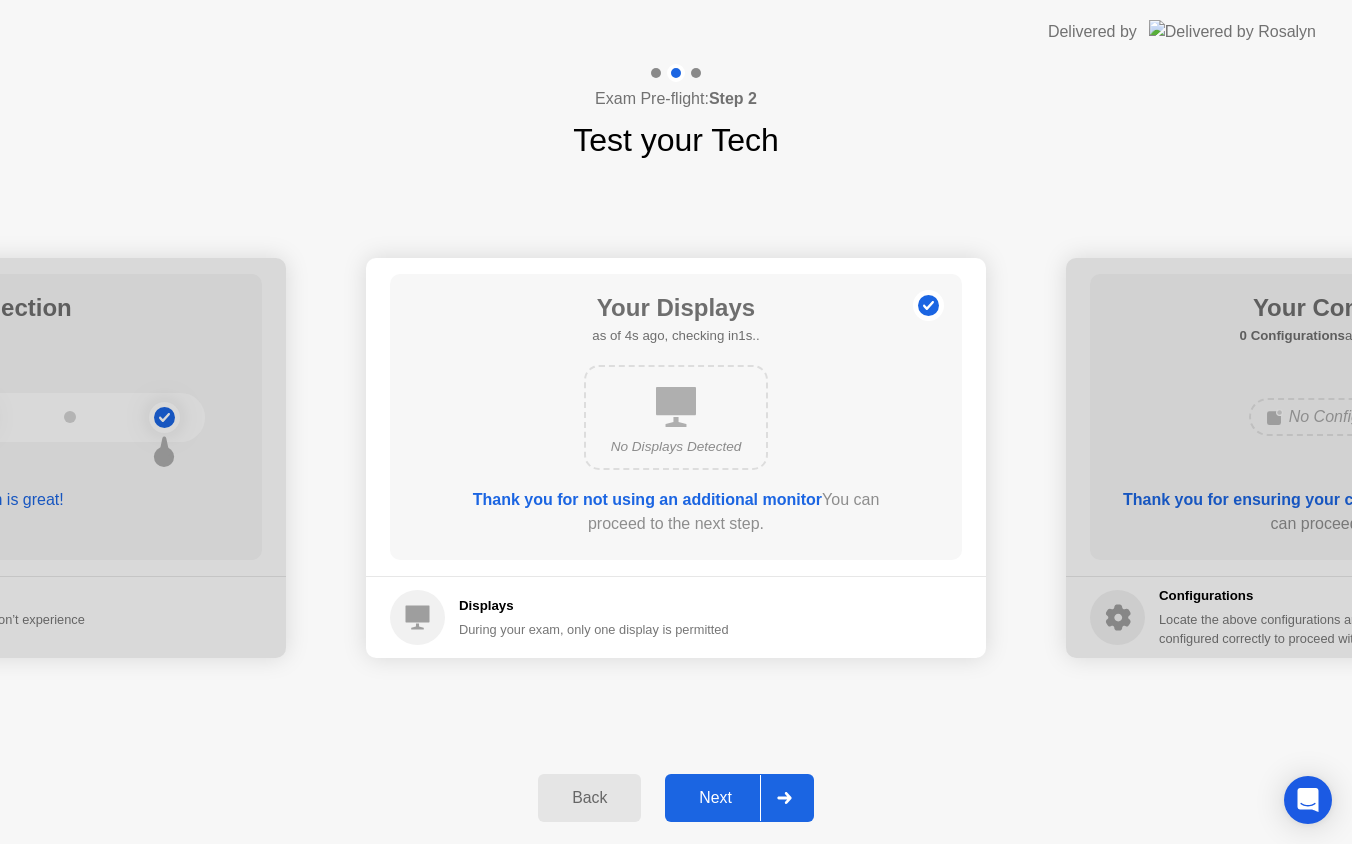 click on "Next" 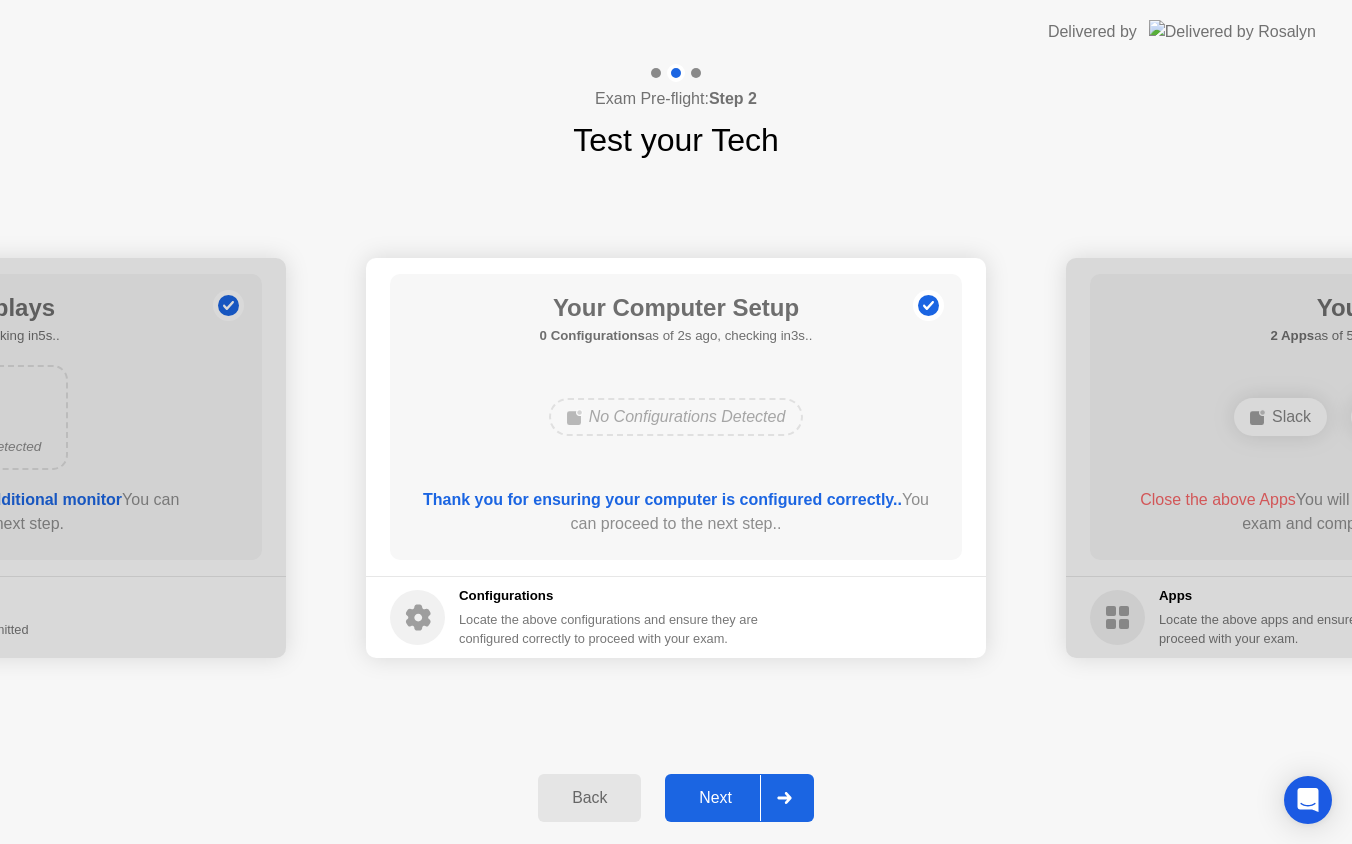 click on "Next" 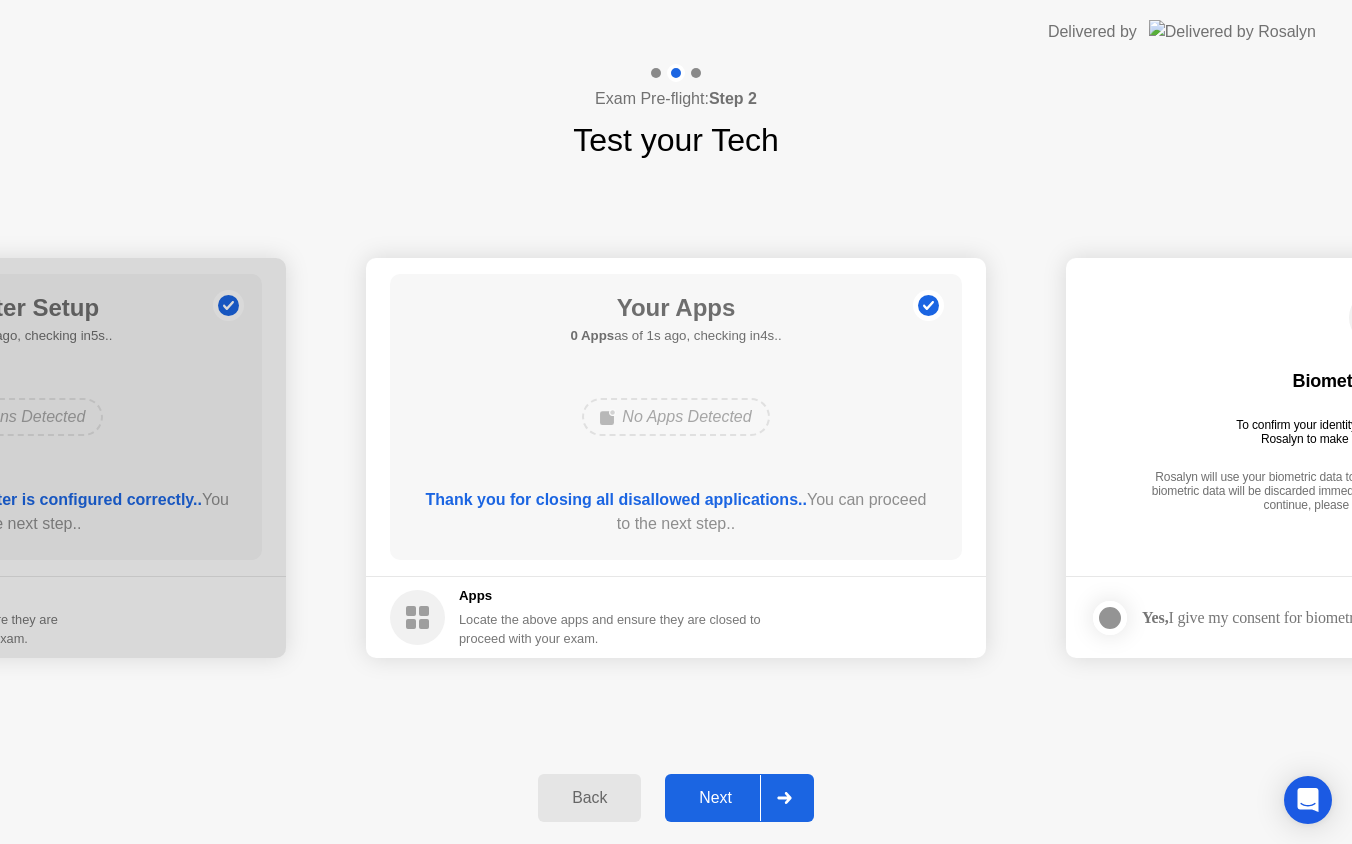 click on "Next" 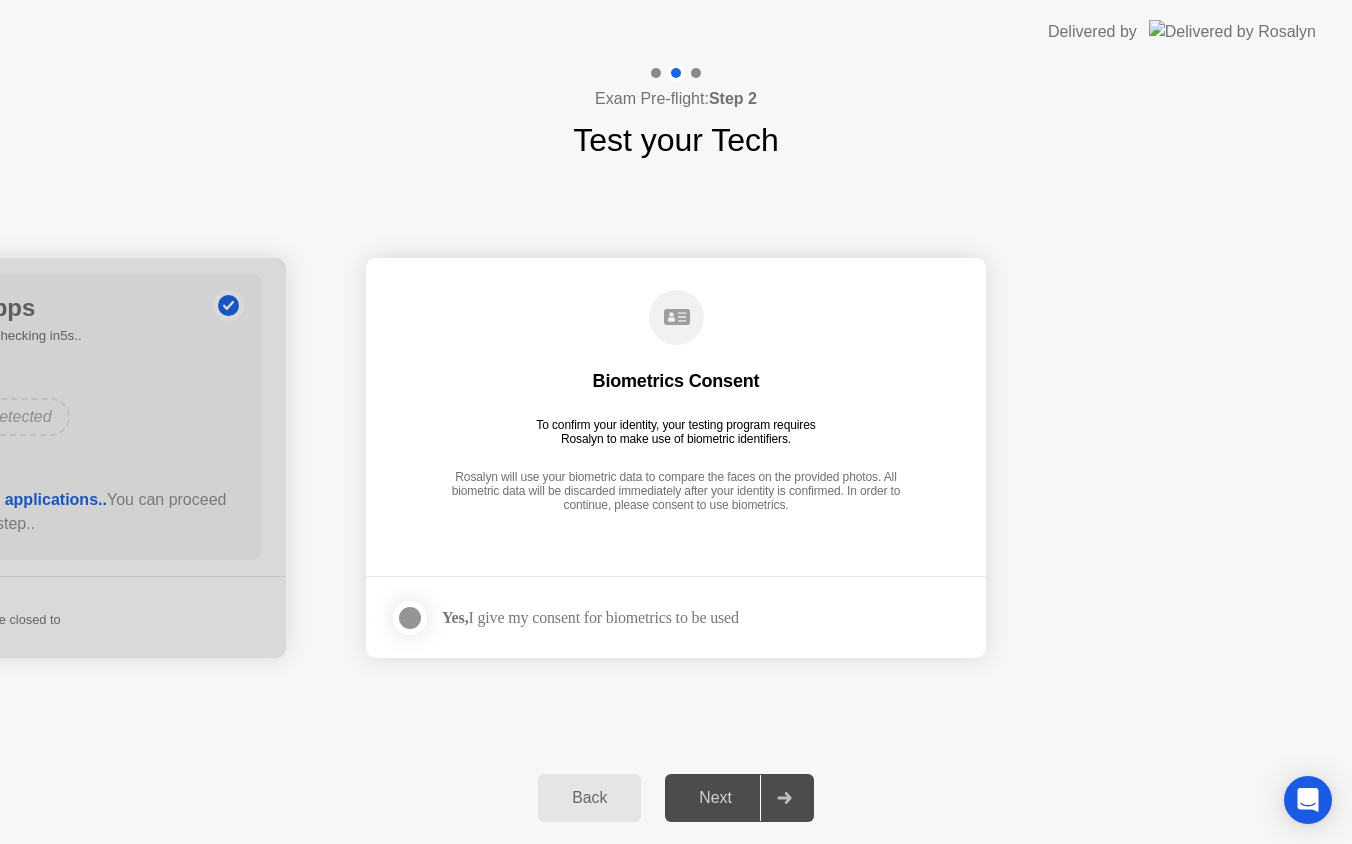 click on "Next" 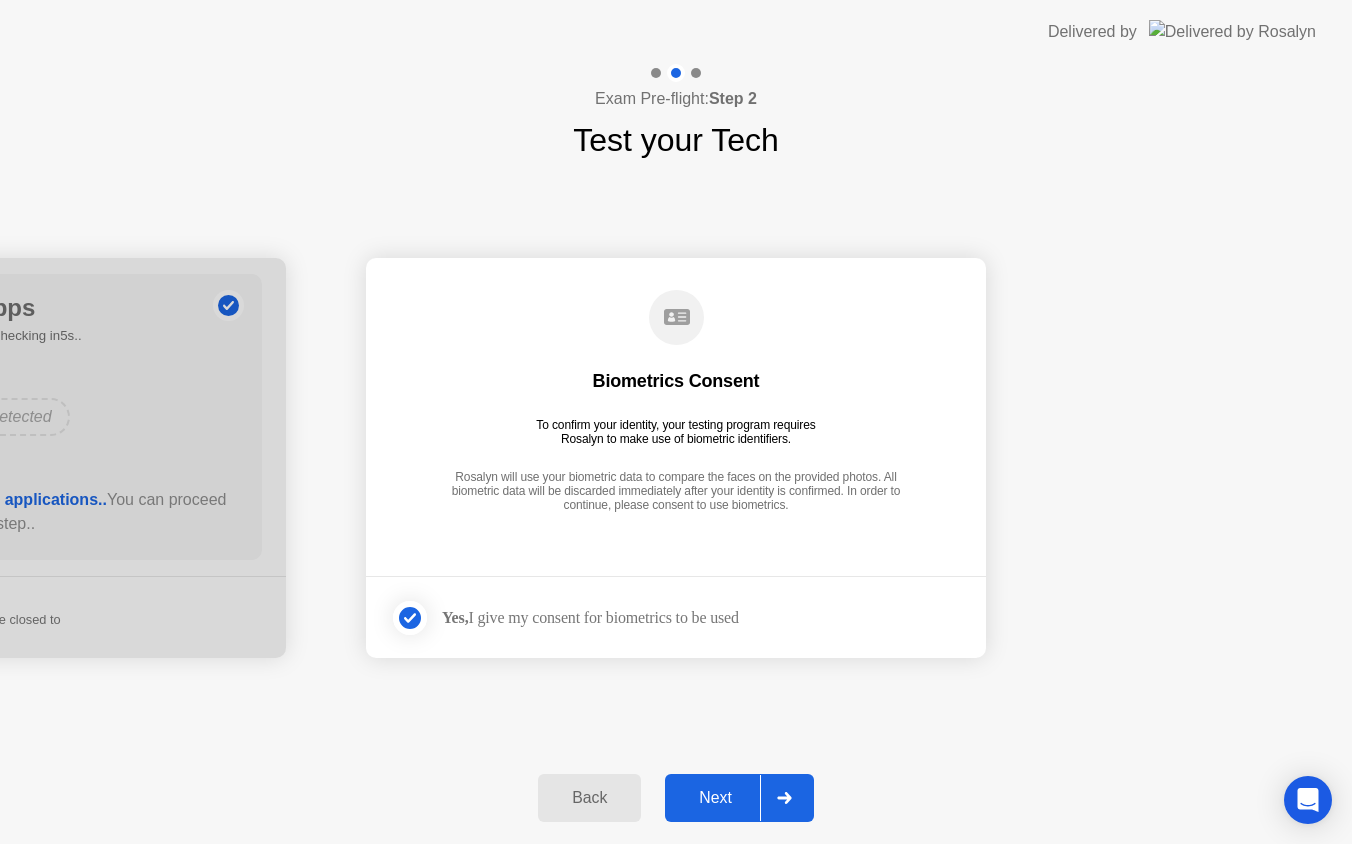 click on "Next" 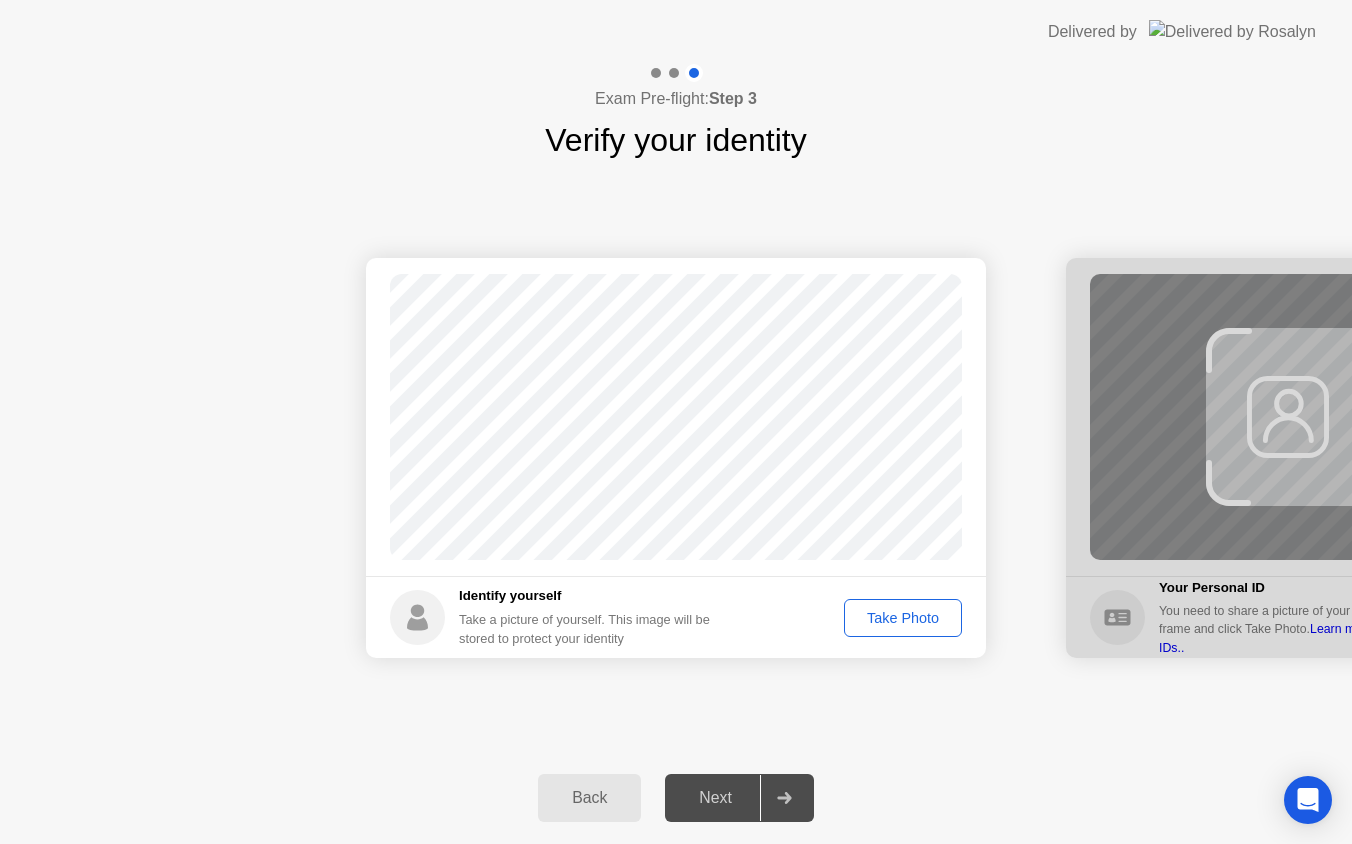 click on "Take Photo" 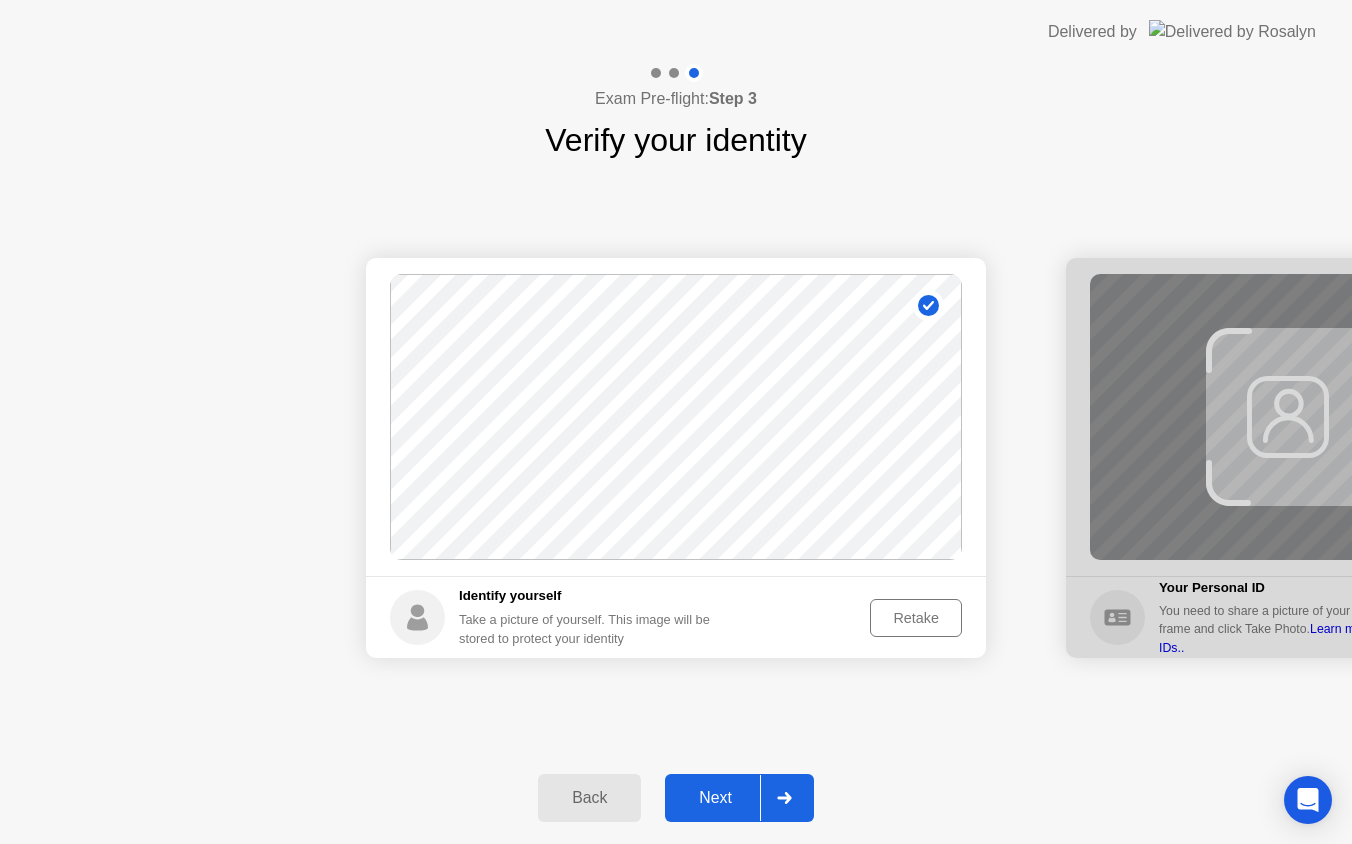click on "Retake" 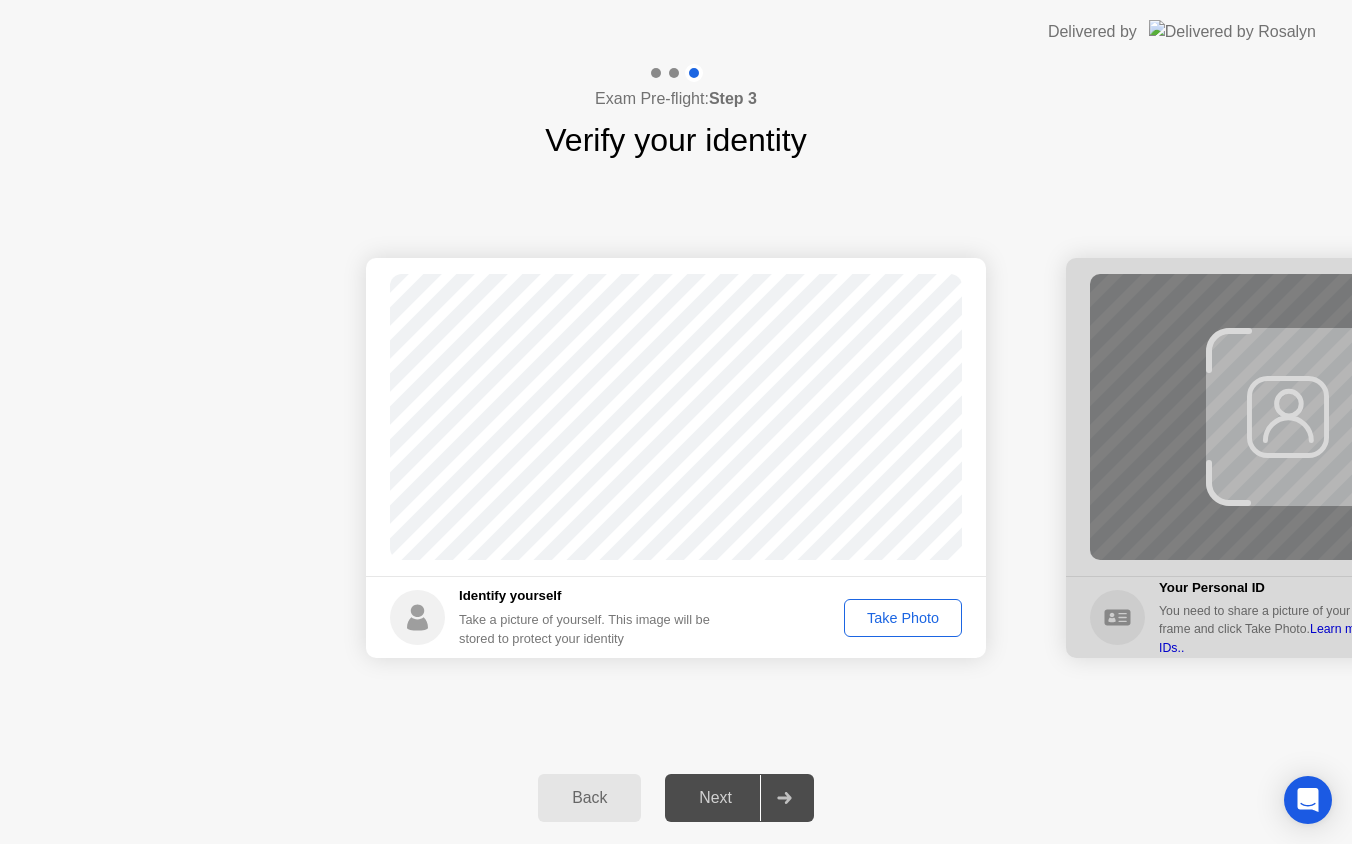 click on "Take Photo" 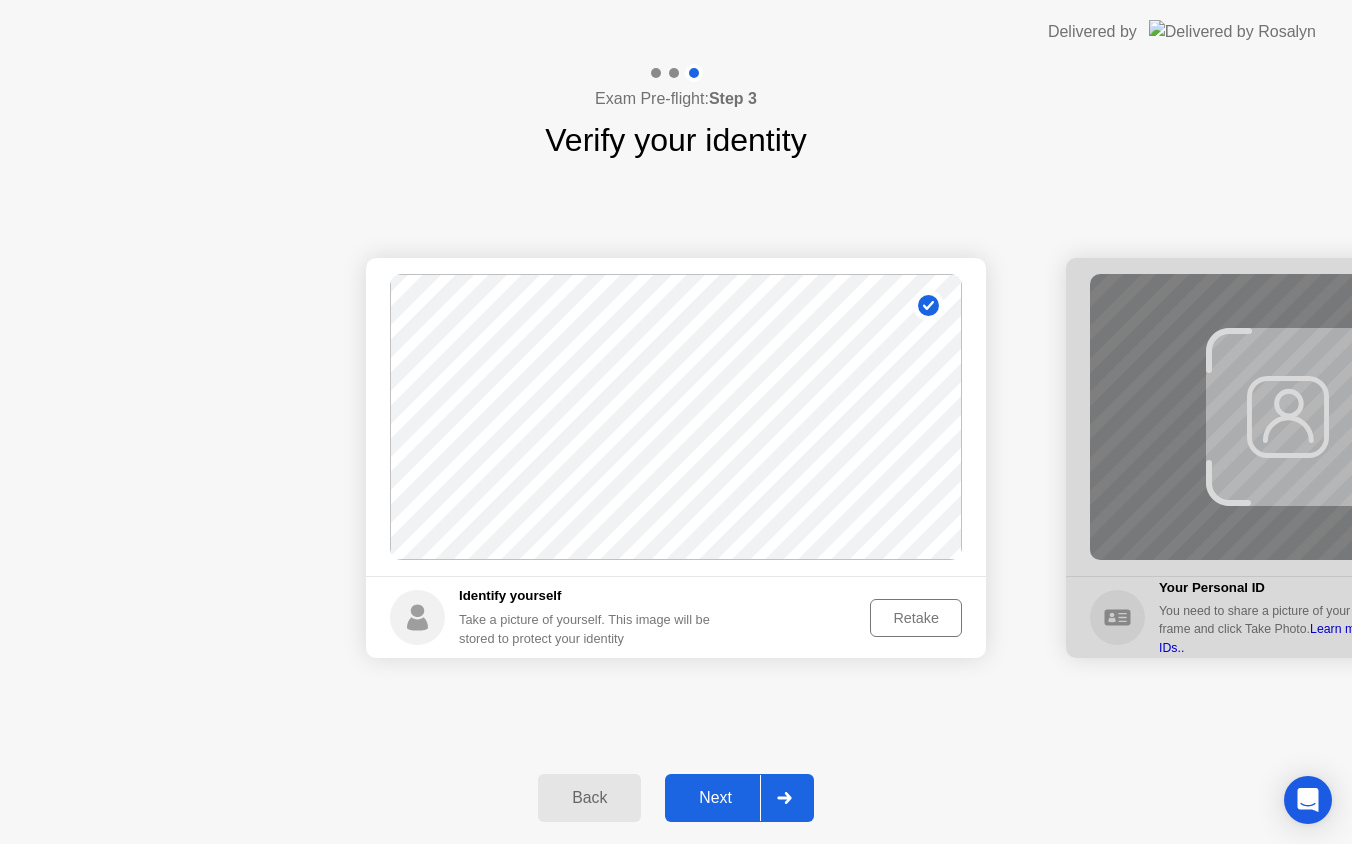 click on "Retake" 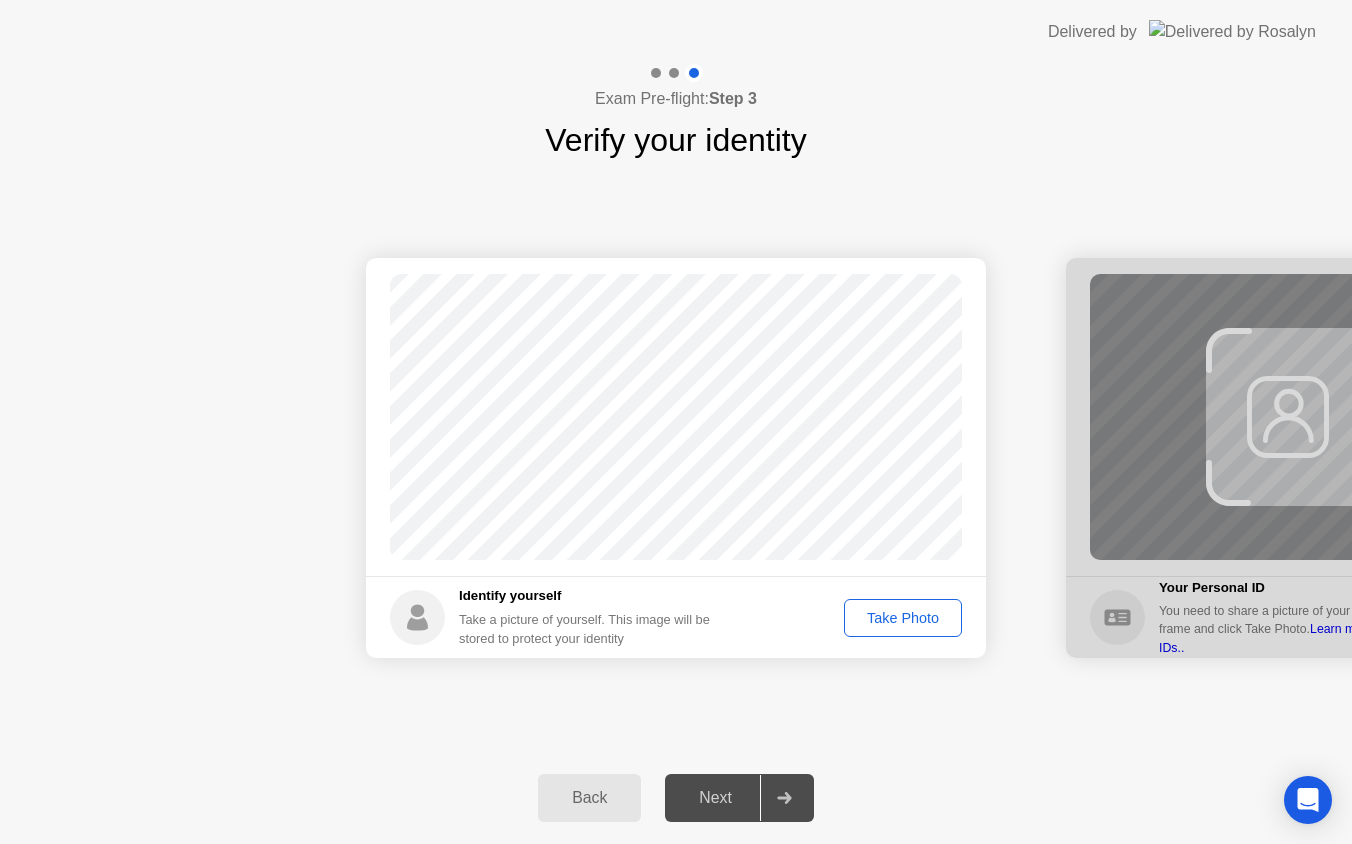 click on "Take Photo" 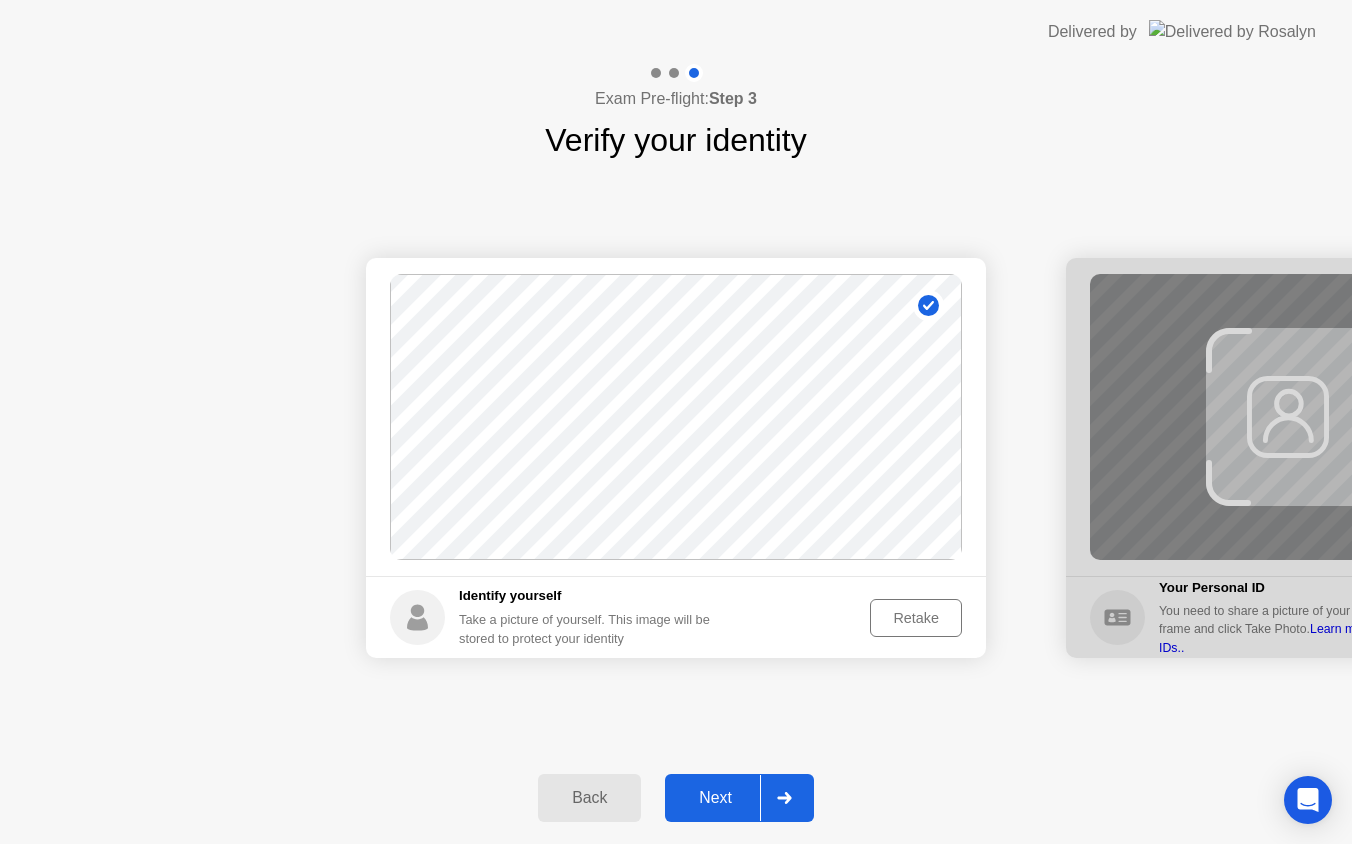 click on "Retake" 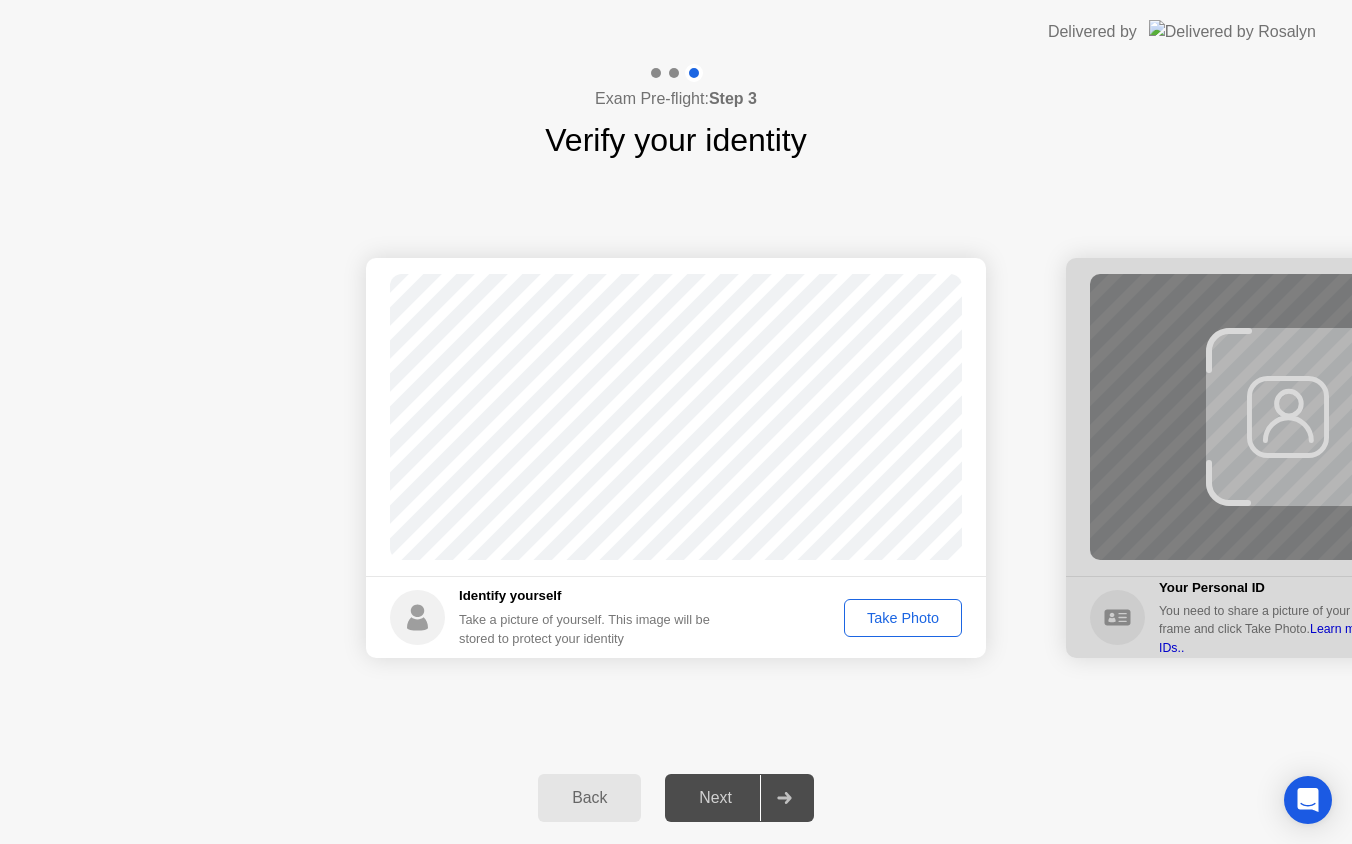 click on "Take Photo" 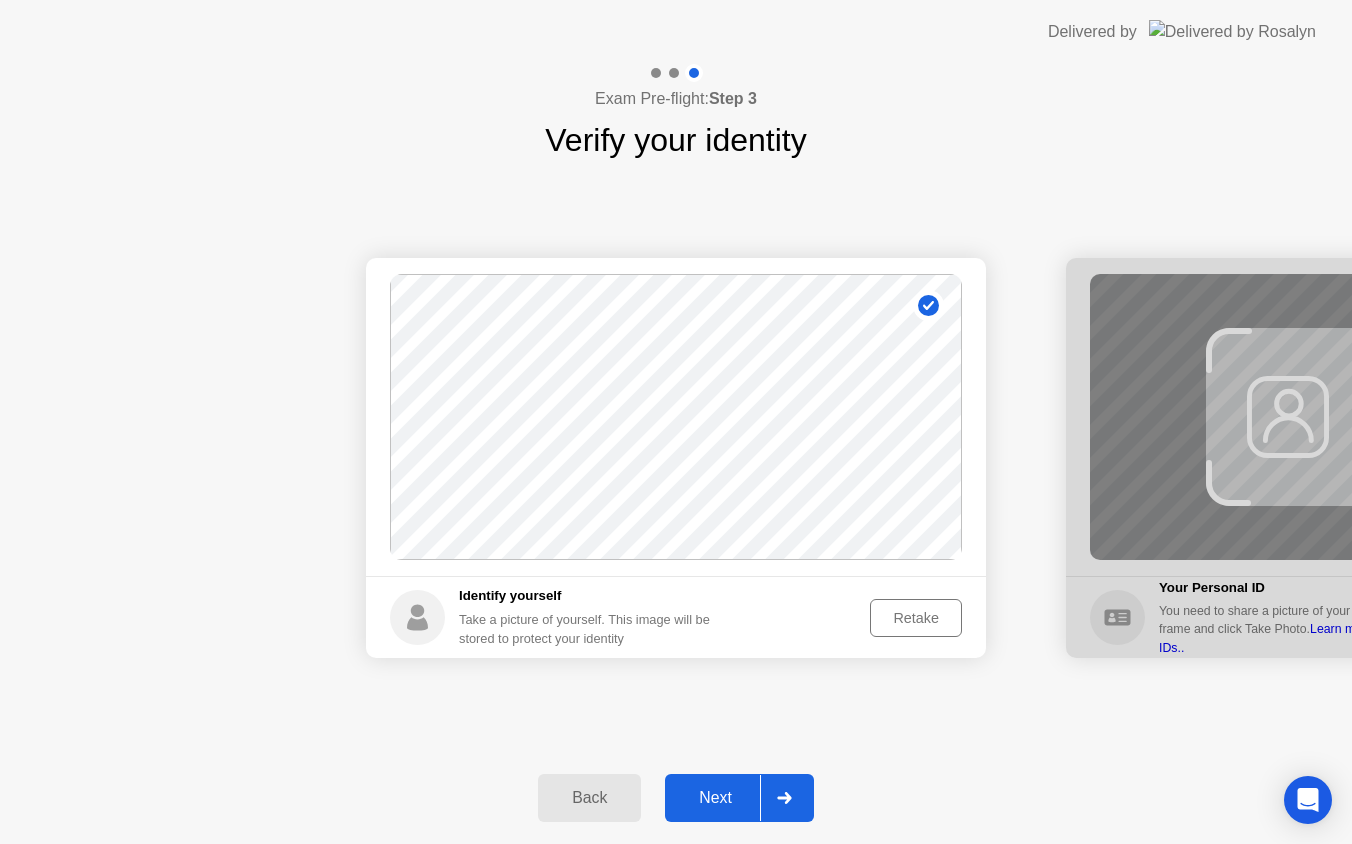 click on "Next" 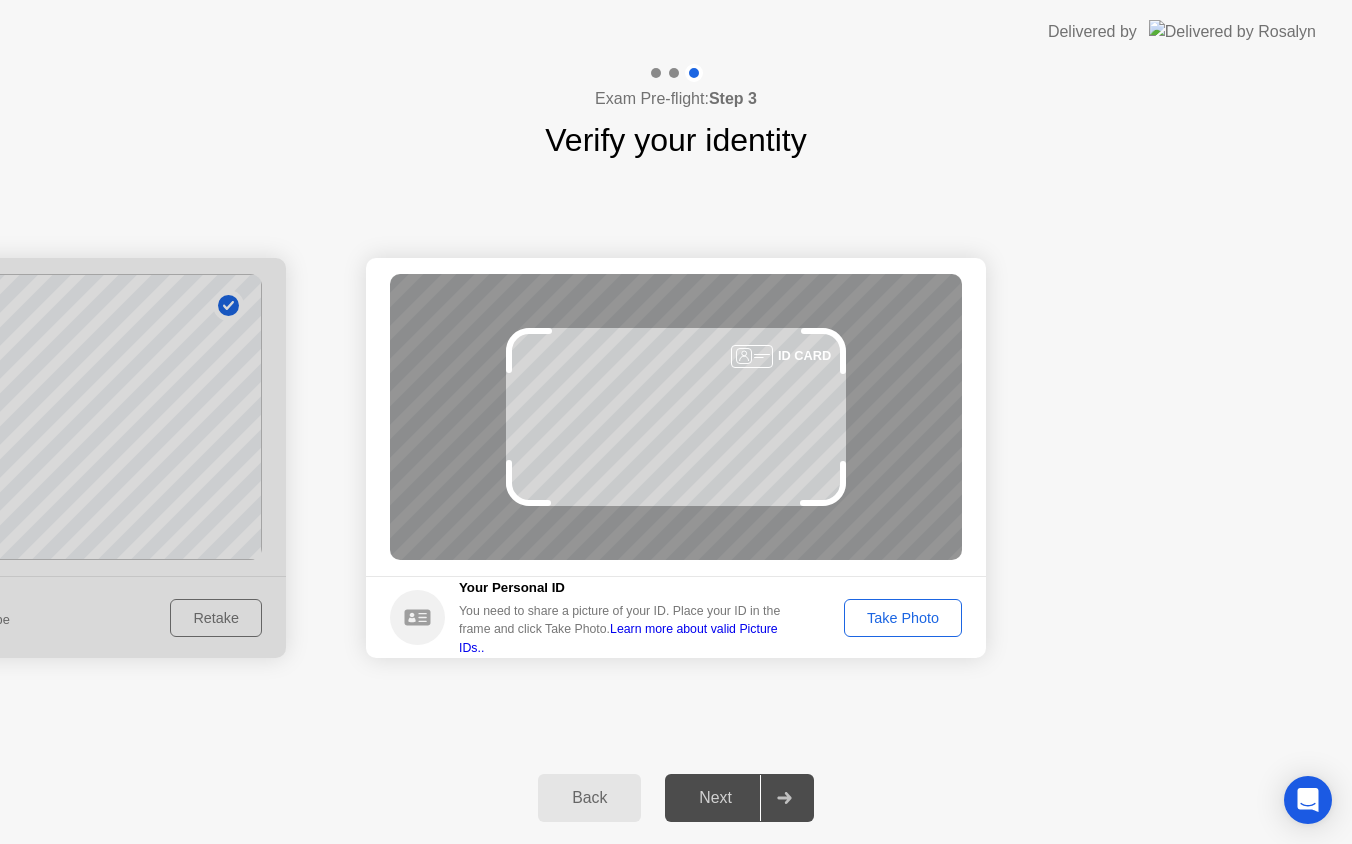 click on "Take Photo" 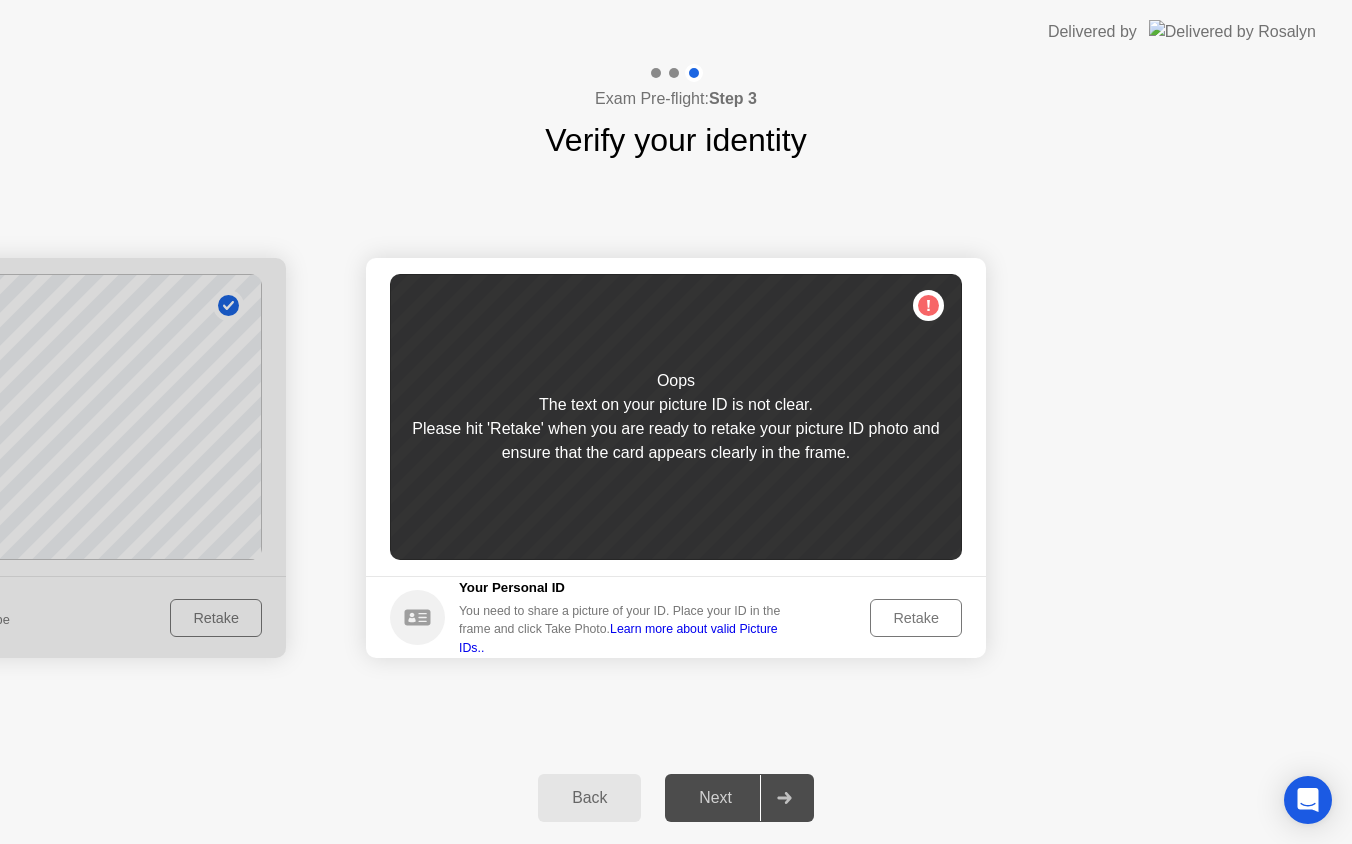 click on "Retake" 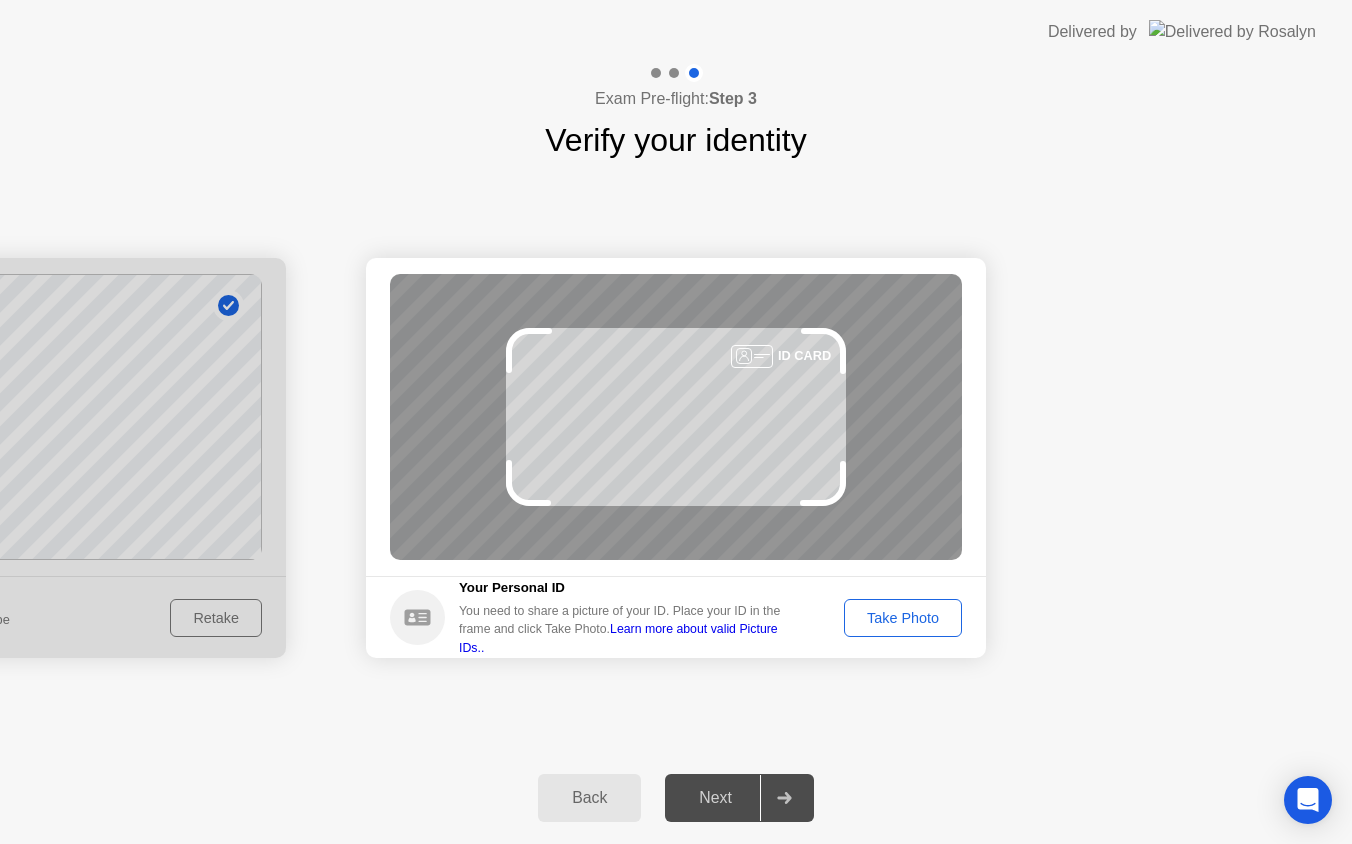 click on "Take Photo" 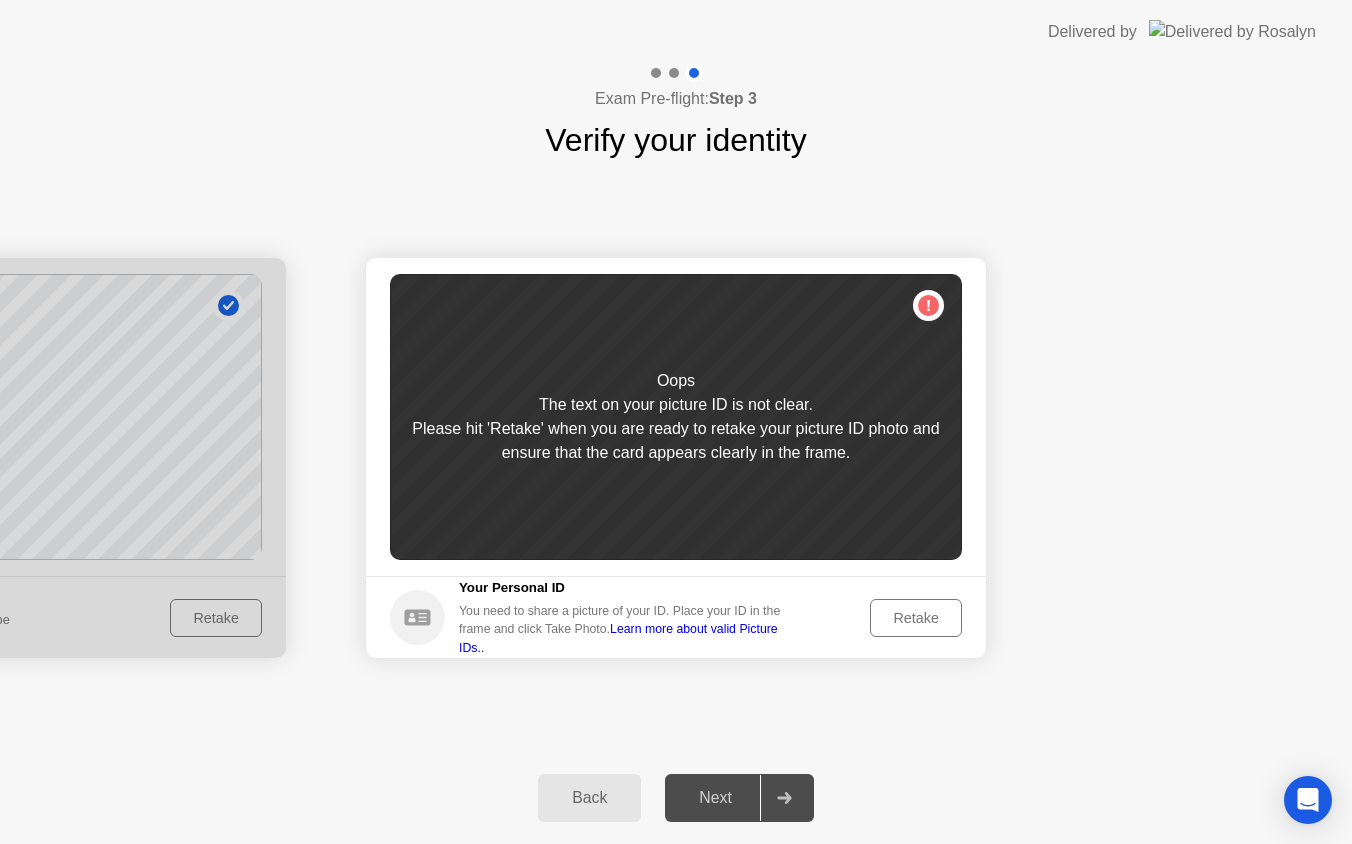click on "Retake" 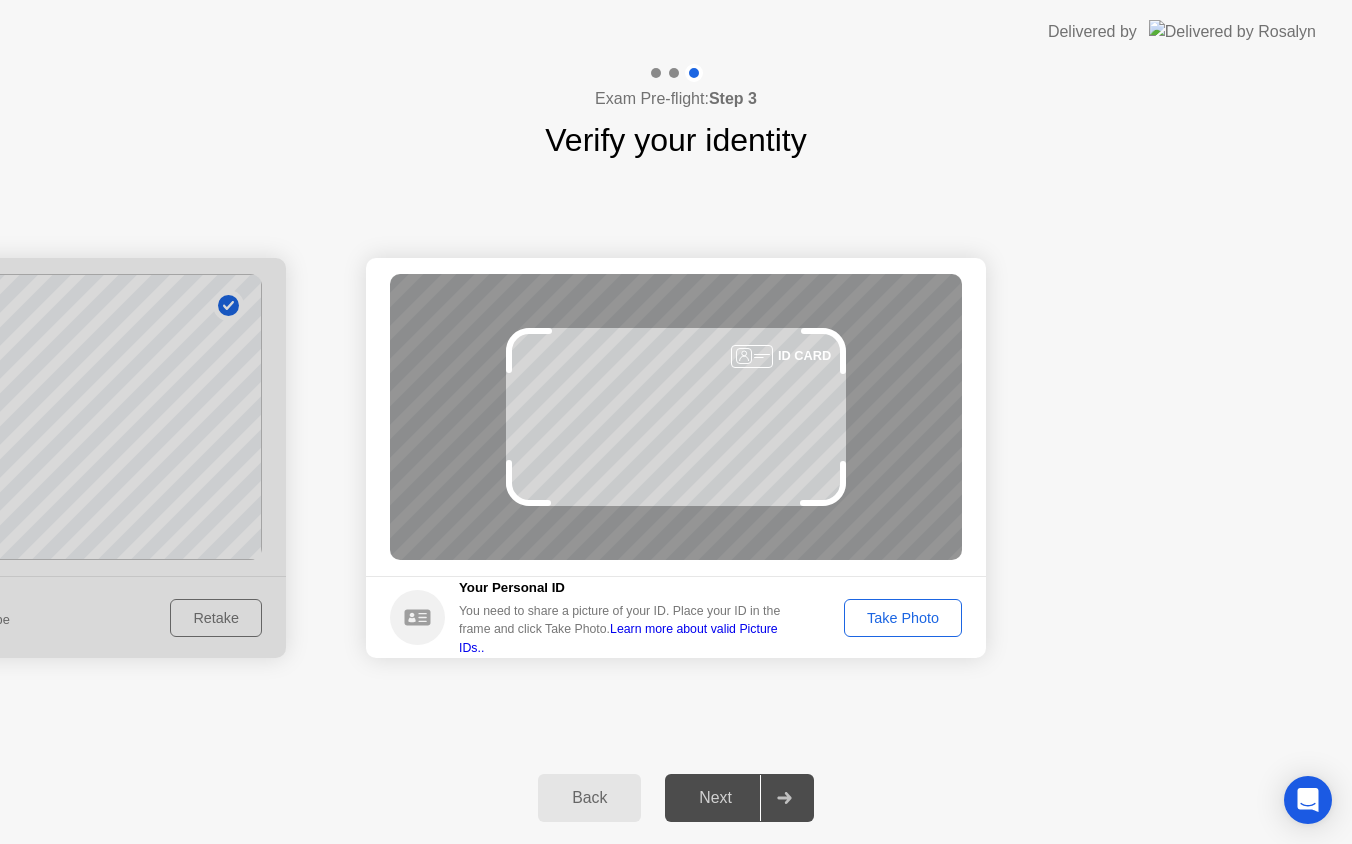 click on "Take Photo" 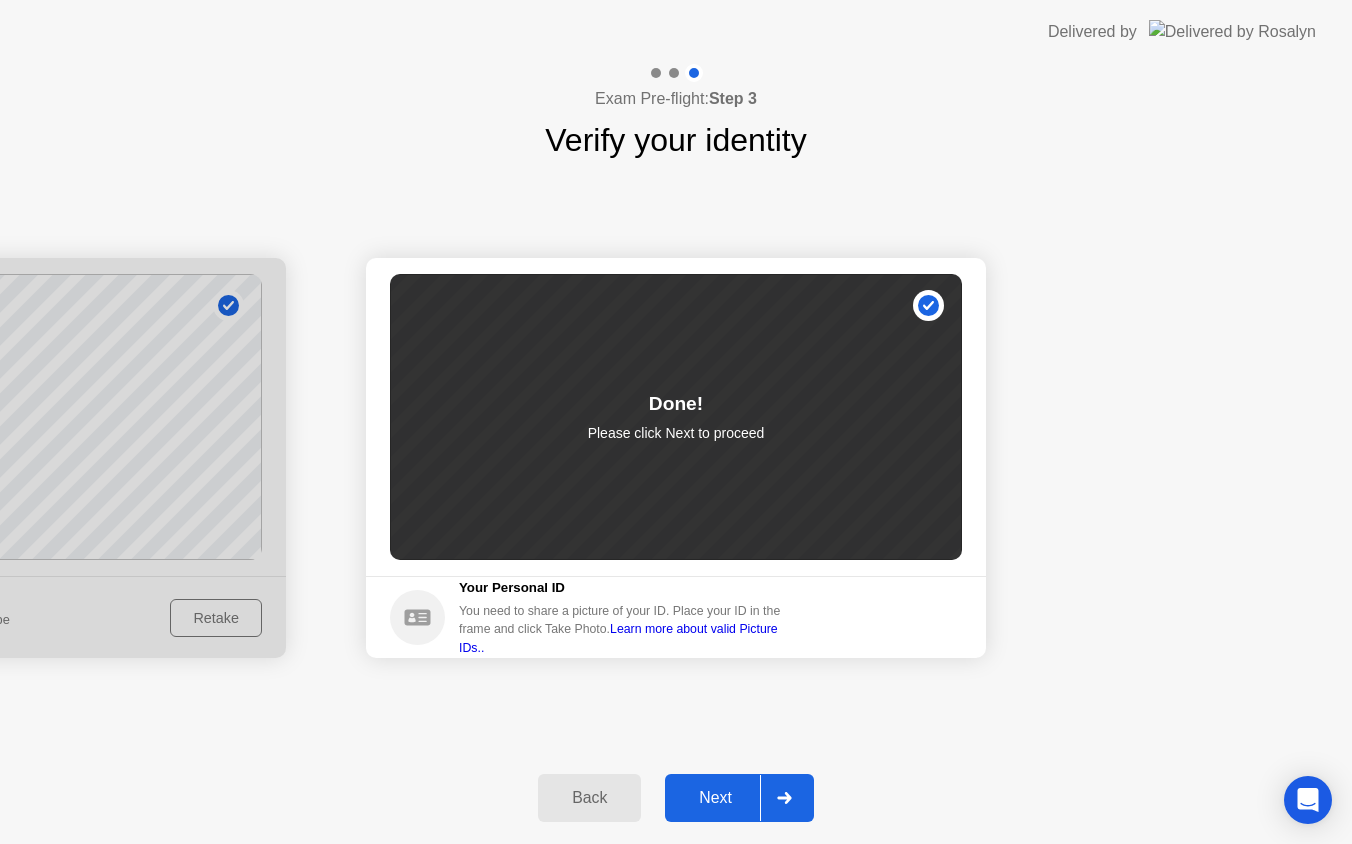 click on "Next" 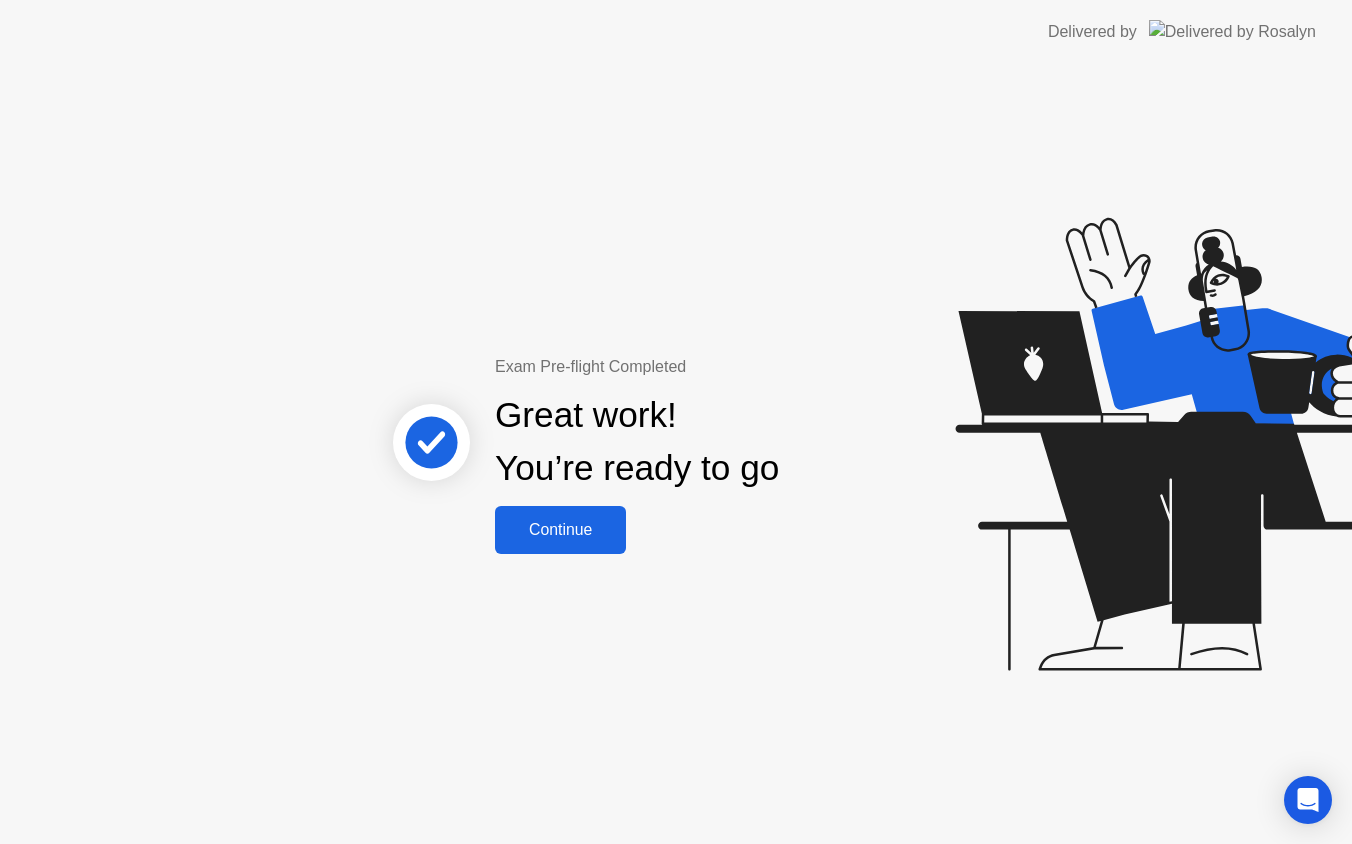 click on "Great work!   You’re ready to go" 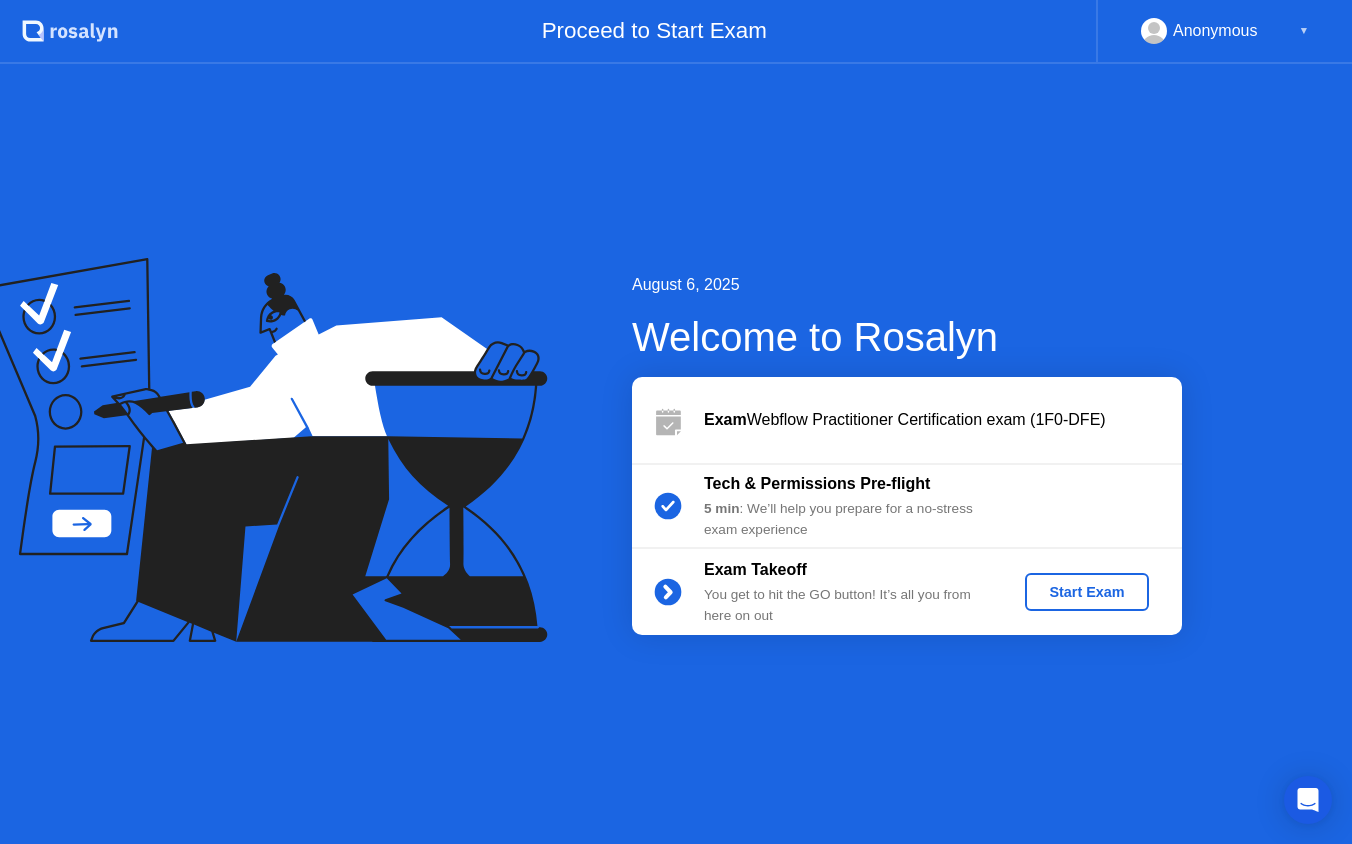 click on "Start Exam" 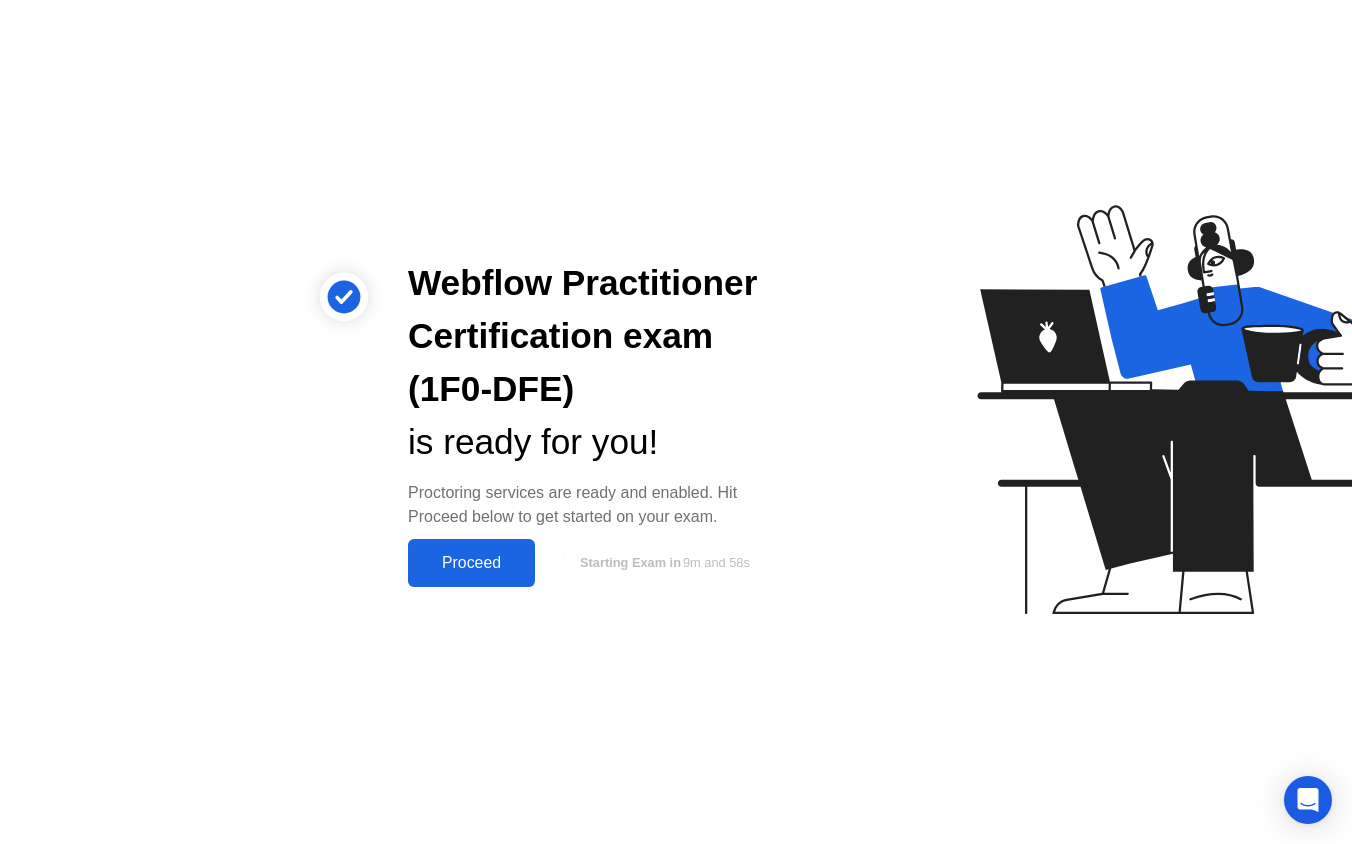 click on "Proceed" 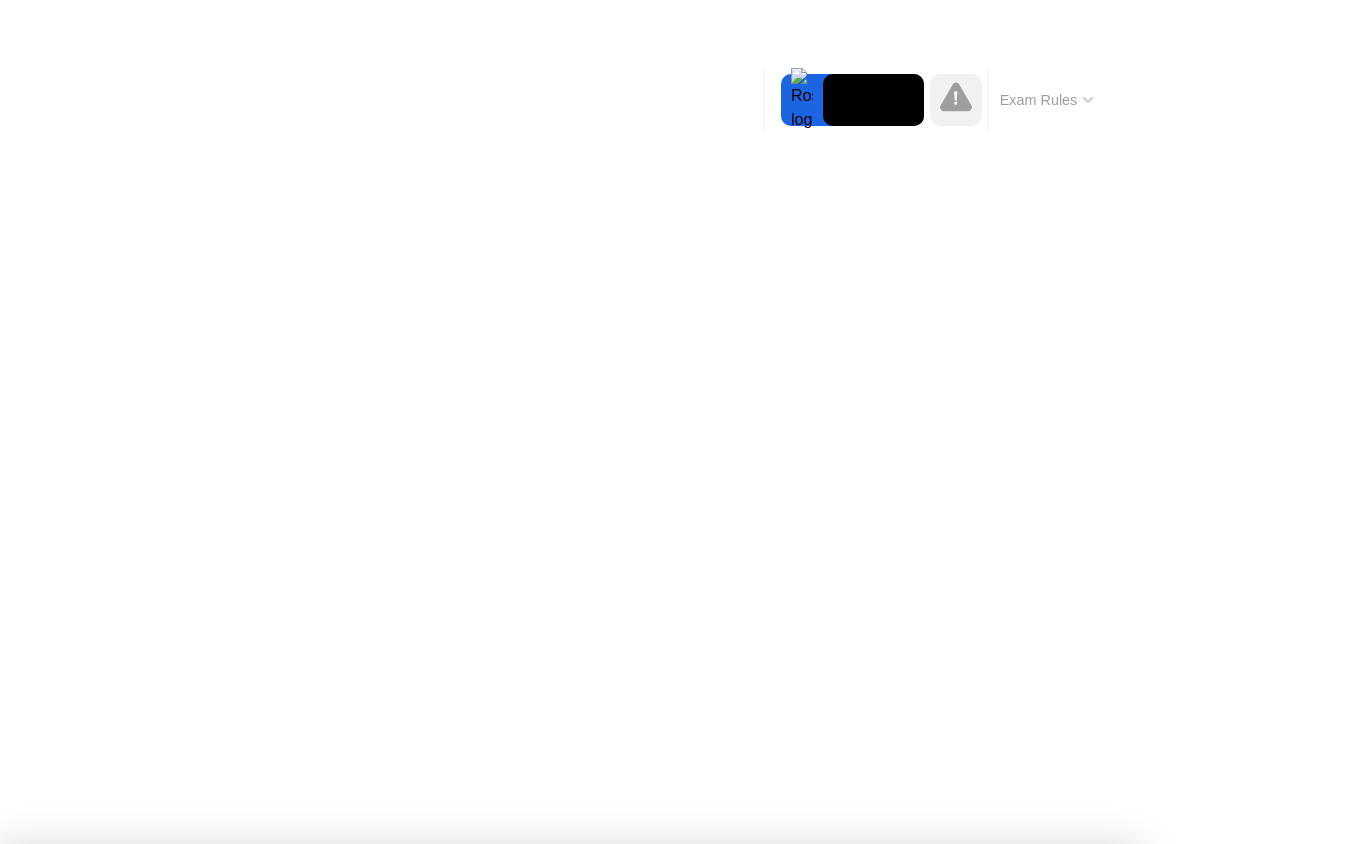 click on "Got it!" at bounding box center [650, 1423] 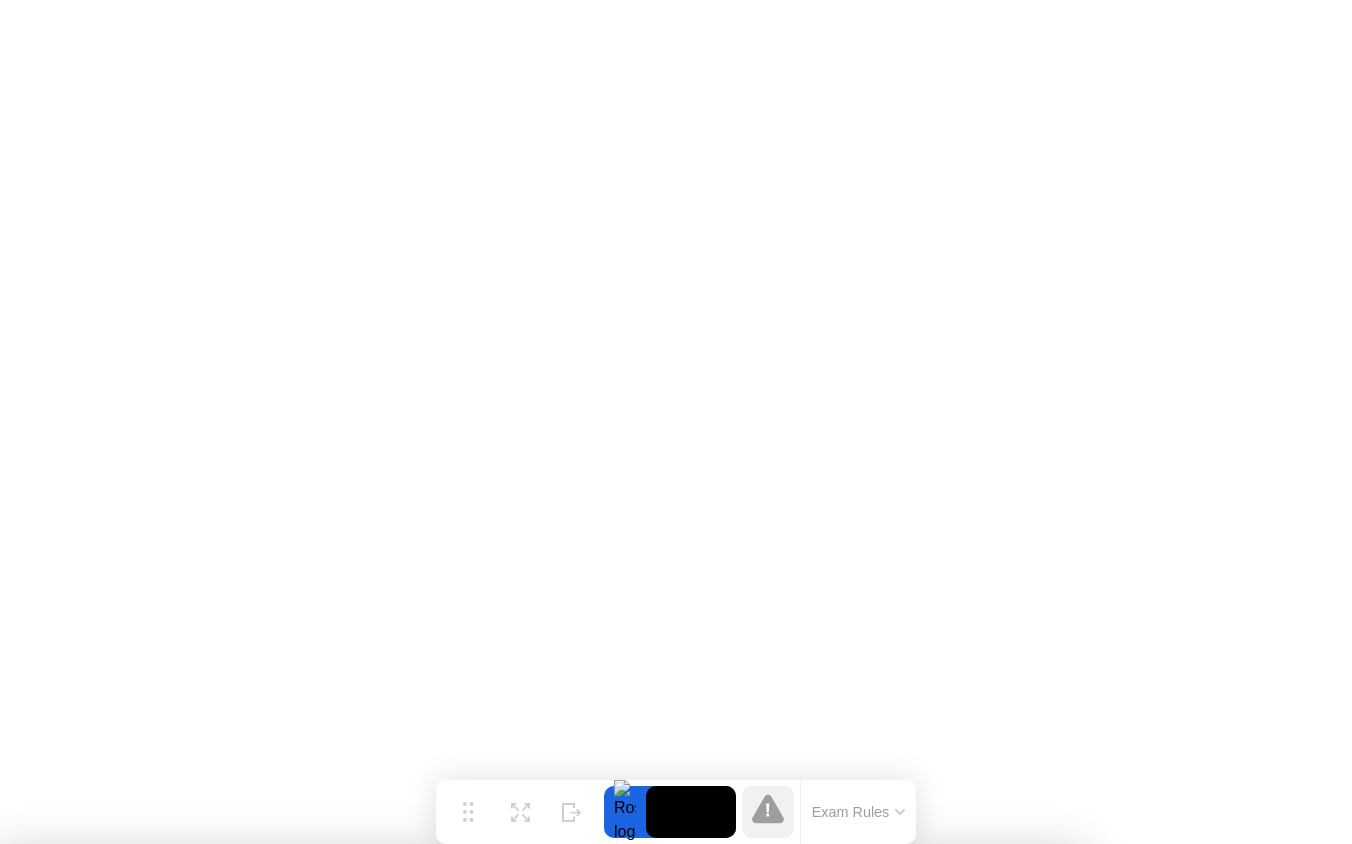 click on "No" at bounding box center [589, 957] 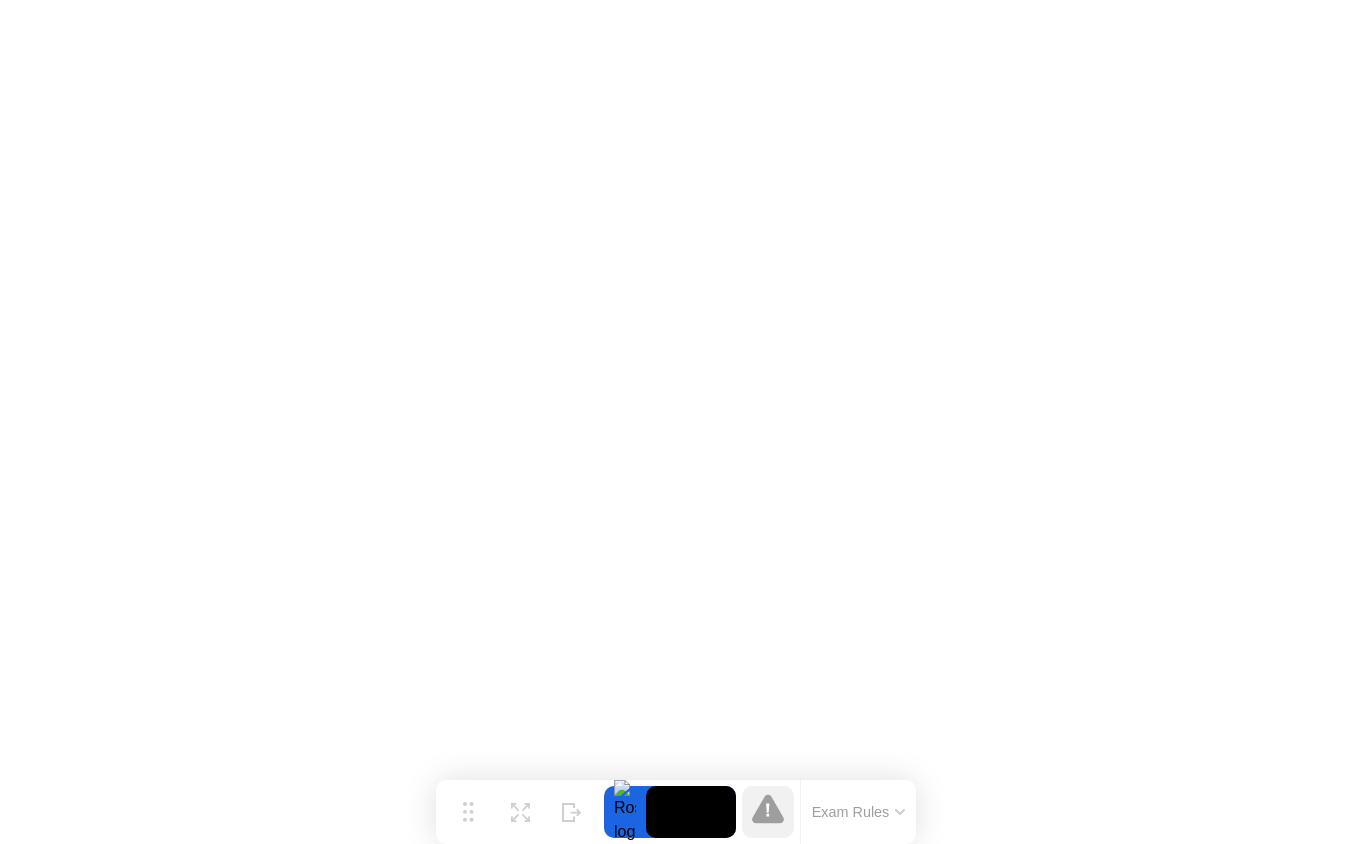 click 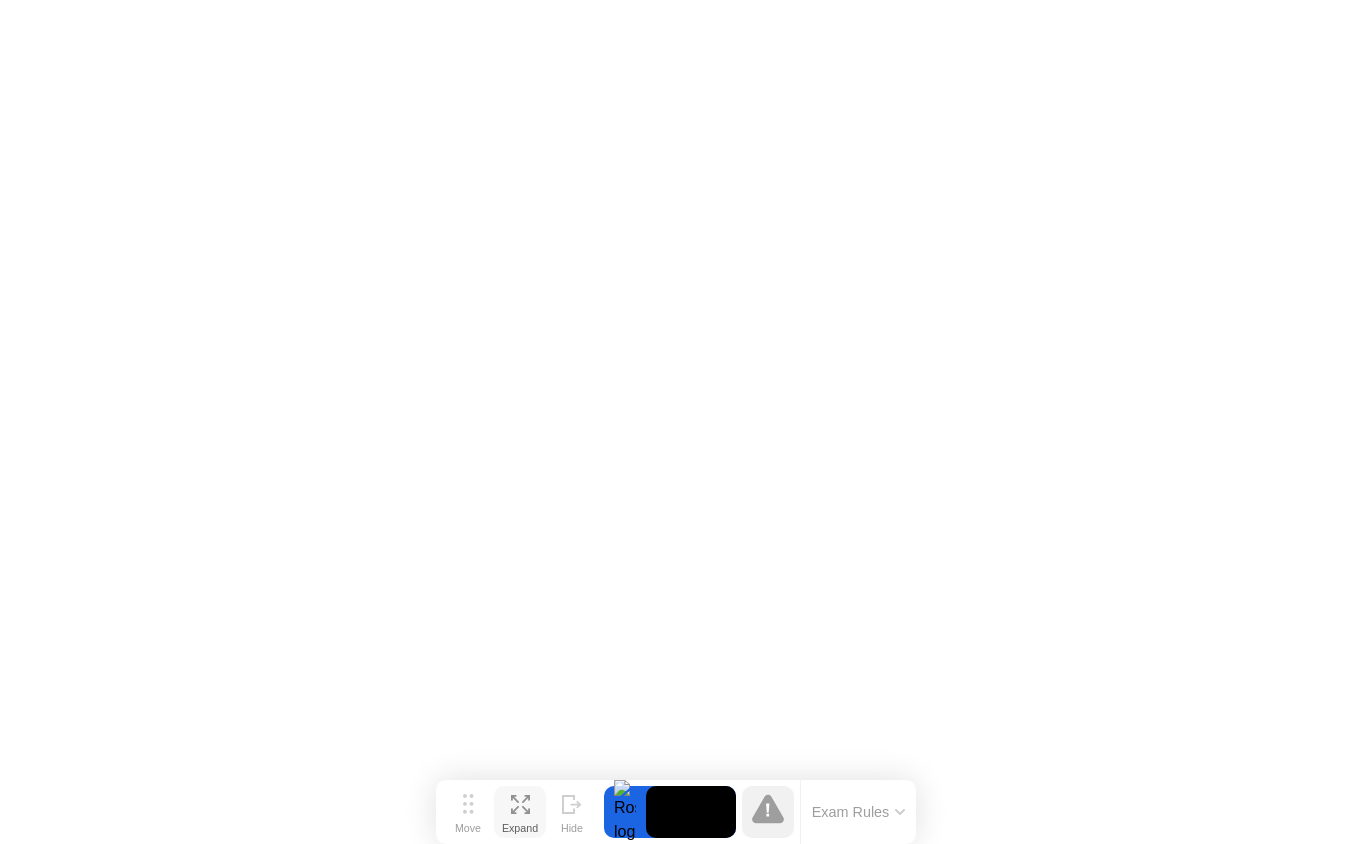 click 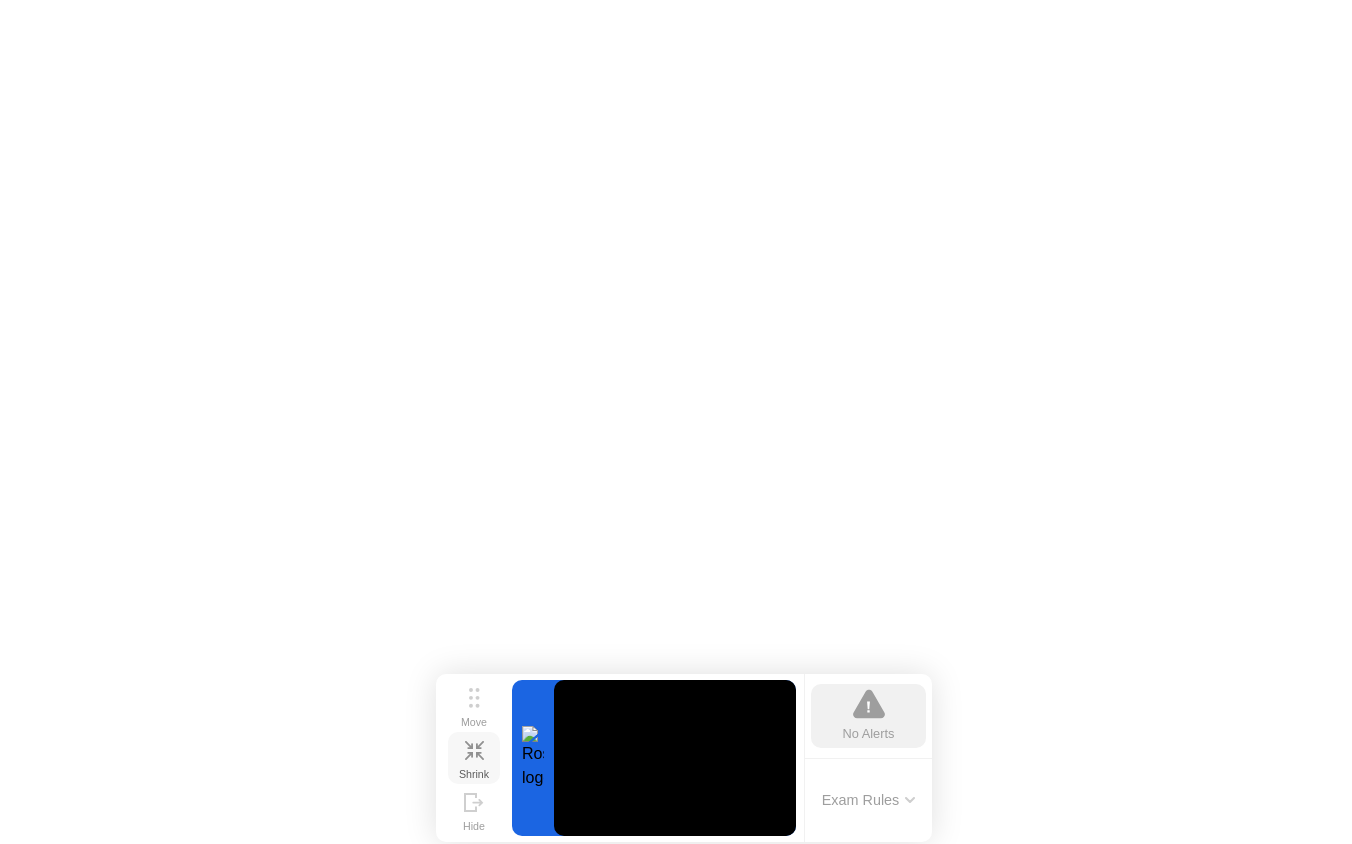 click on "Shrink" at bounding box center [474, 774] 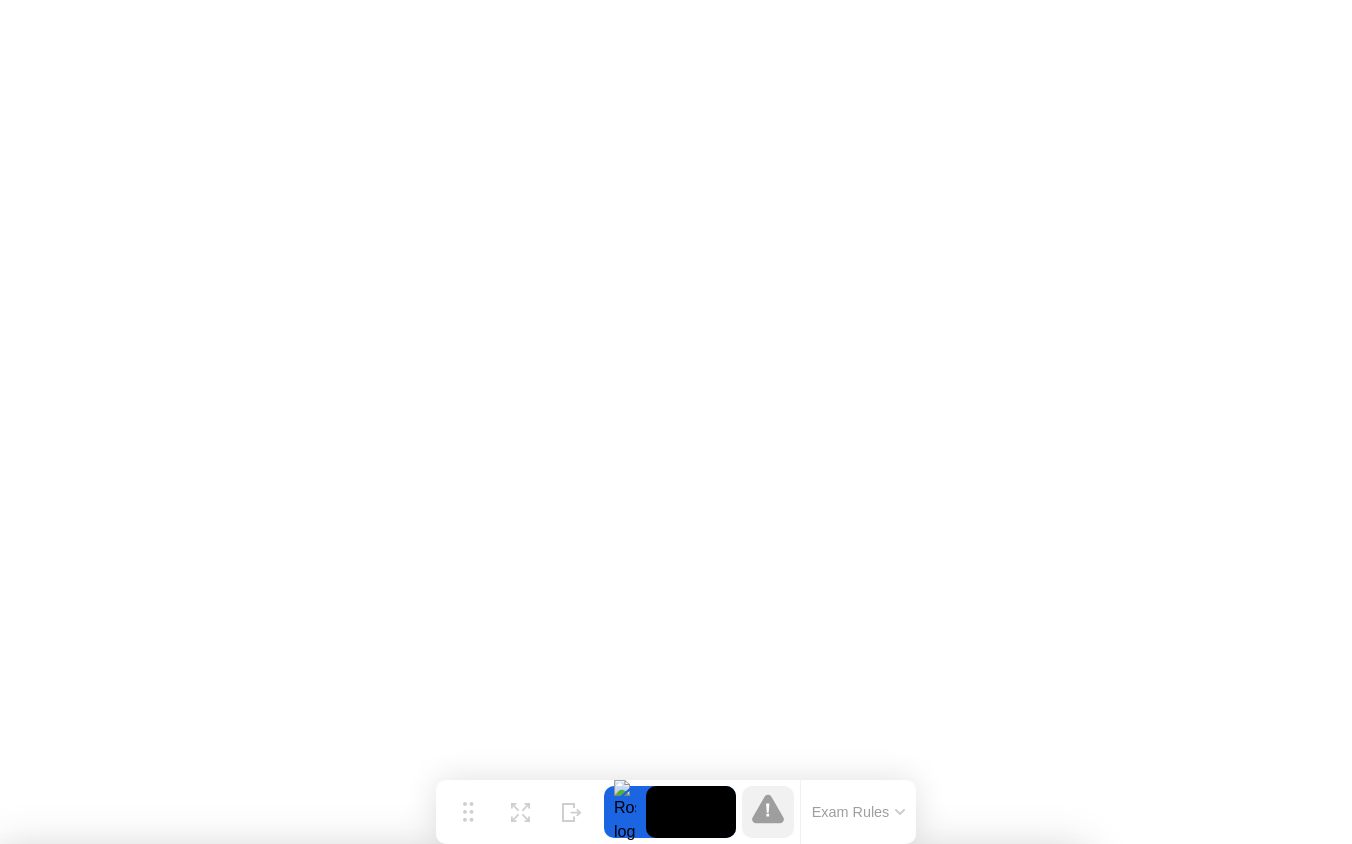 click on "Are you sure you want to exit the exam?  Yes No" at bounding box center (541, 922) 